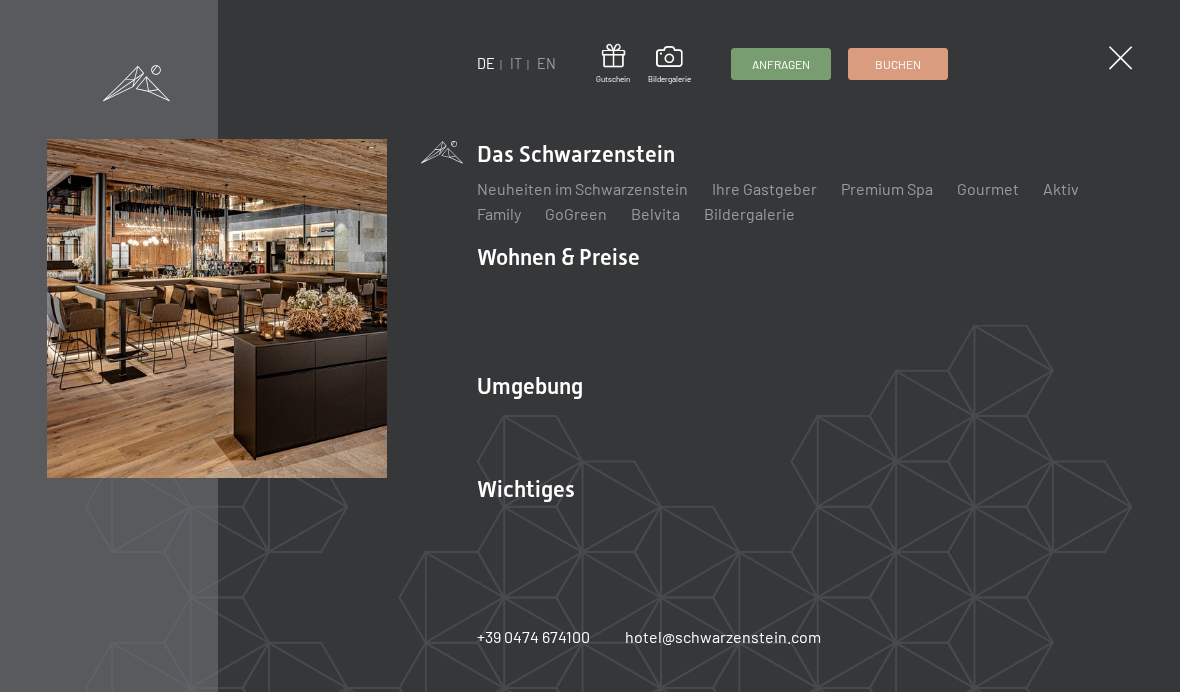 scroll, scrollTop: 0, scrollLeft: 0, axis: both 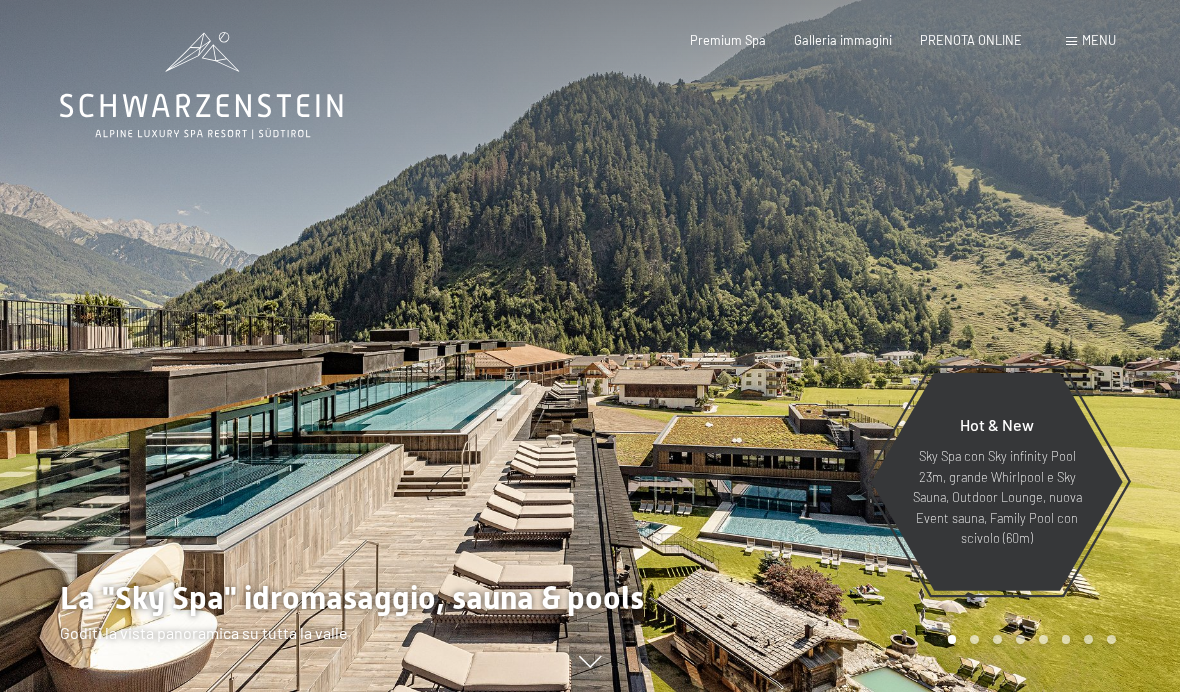 click on "Menu" at bounding box center [1099, 40] 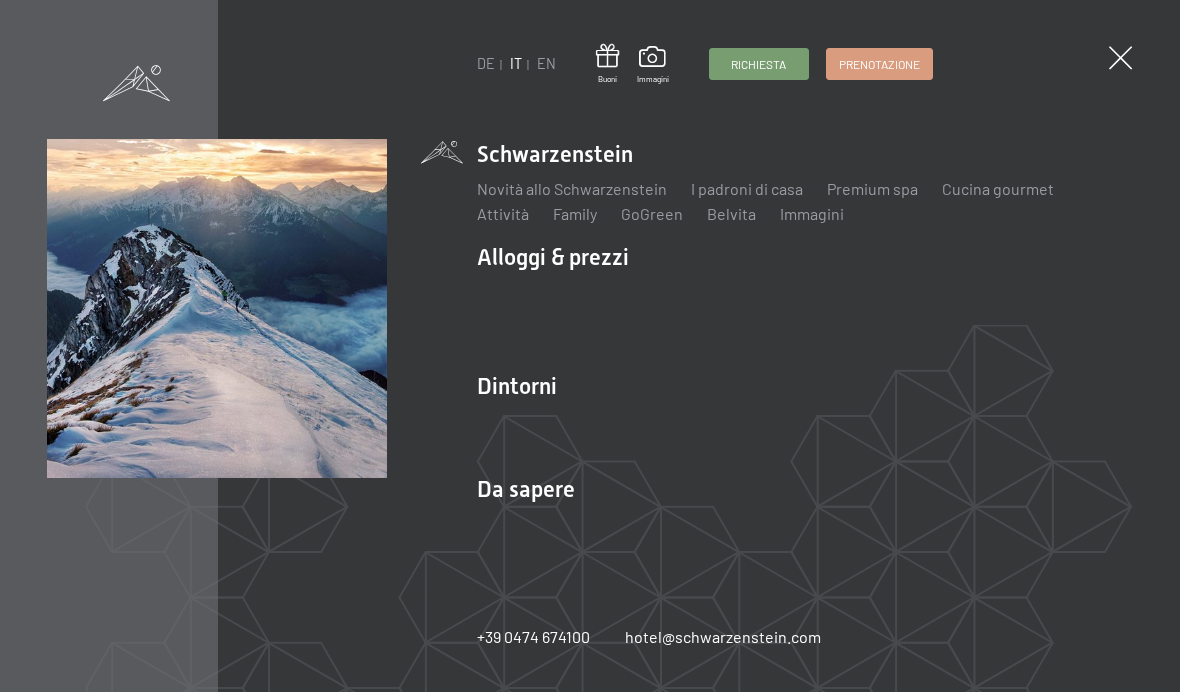 click on "Tour gettonati" at bounding box center [950, 420] 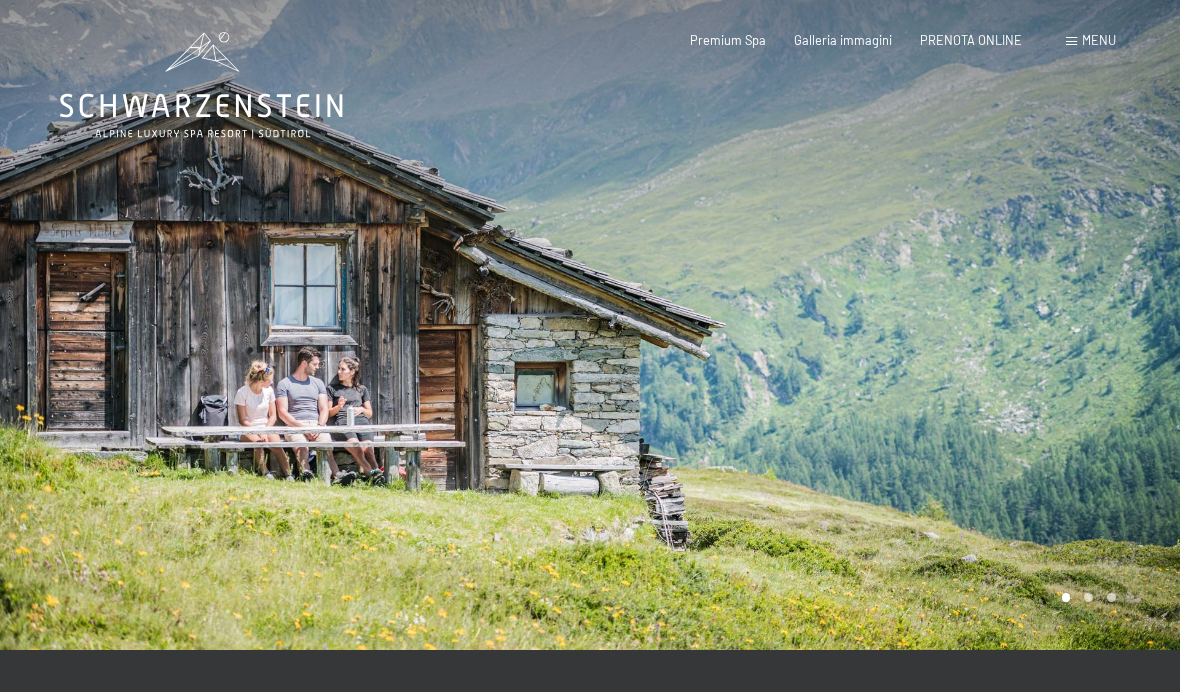 scroll, scrollTop: 0, scrollLeft: 0, axis: both 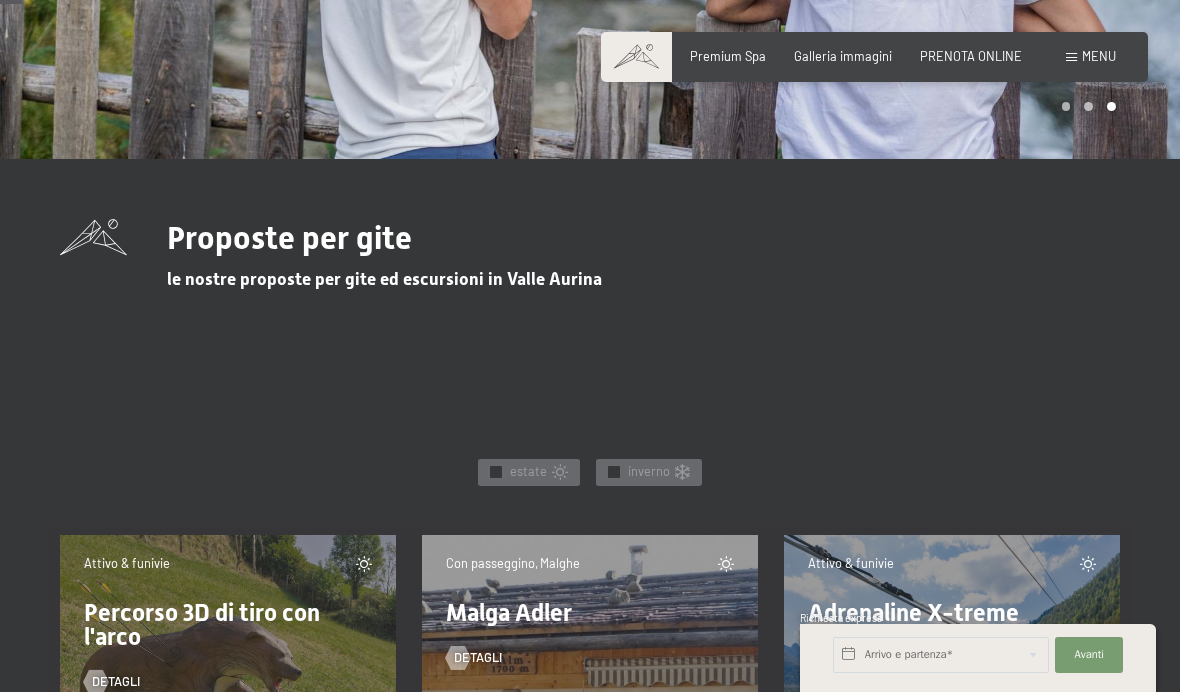 click on "estate" at bounding box center [528, 472] 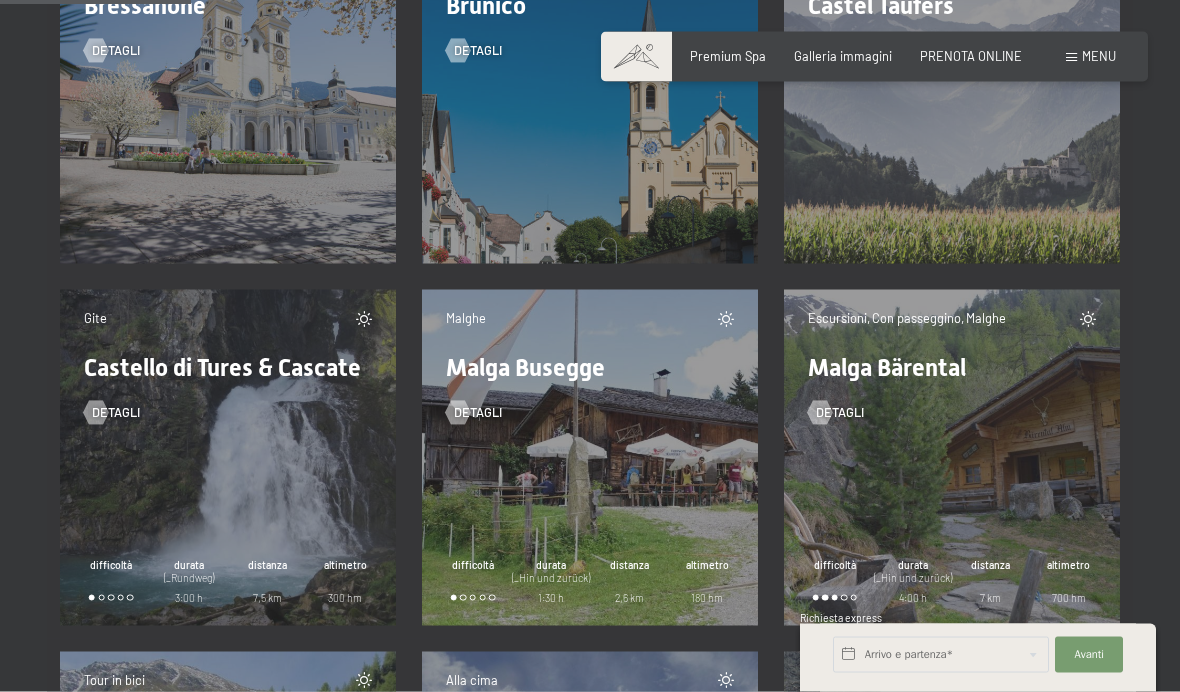 scroll, scrollTop: 3759, scrollLeft: 0, axis: vertical 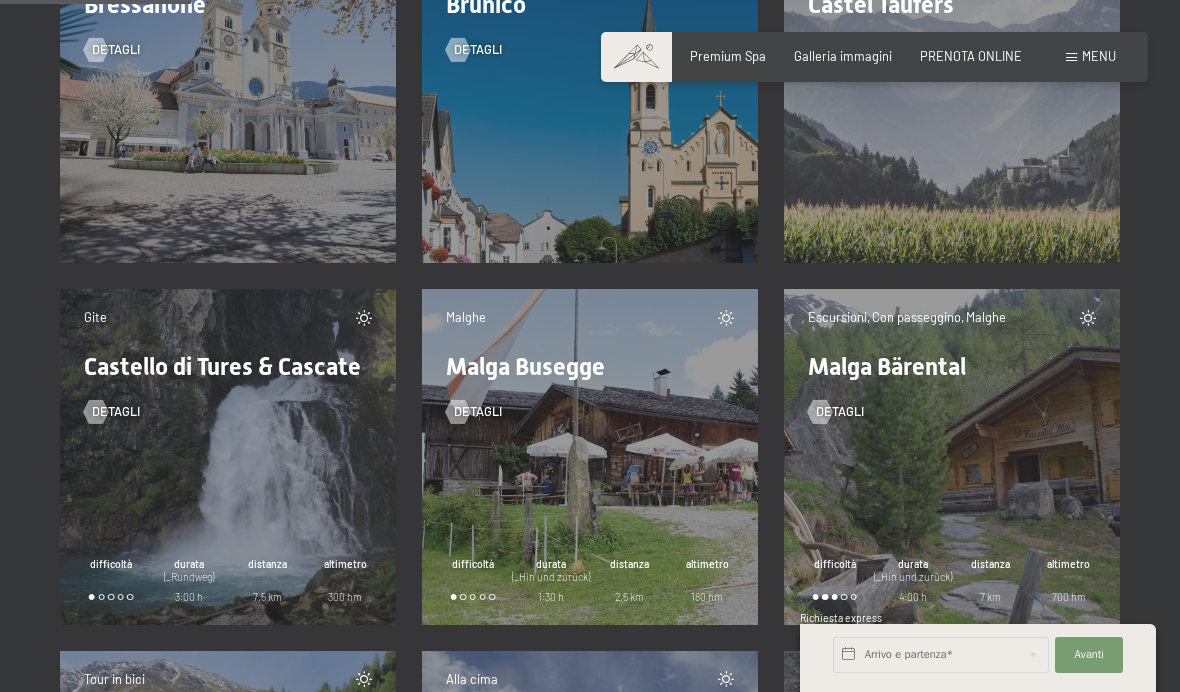 click on "detagli" at bounding box center [228, 400] 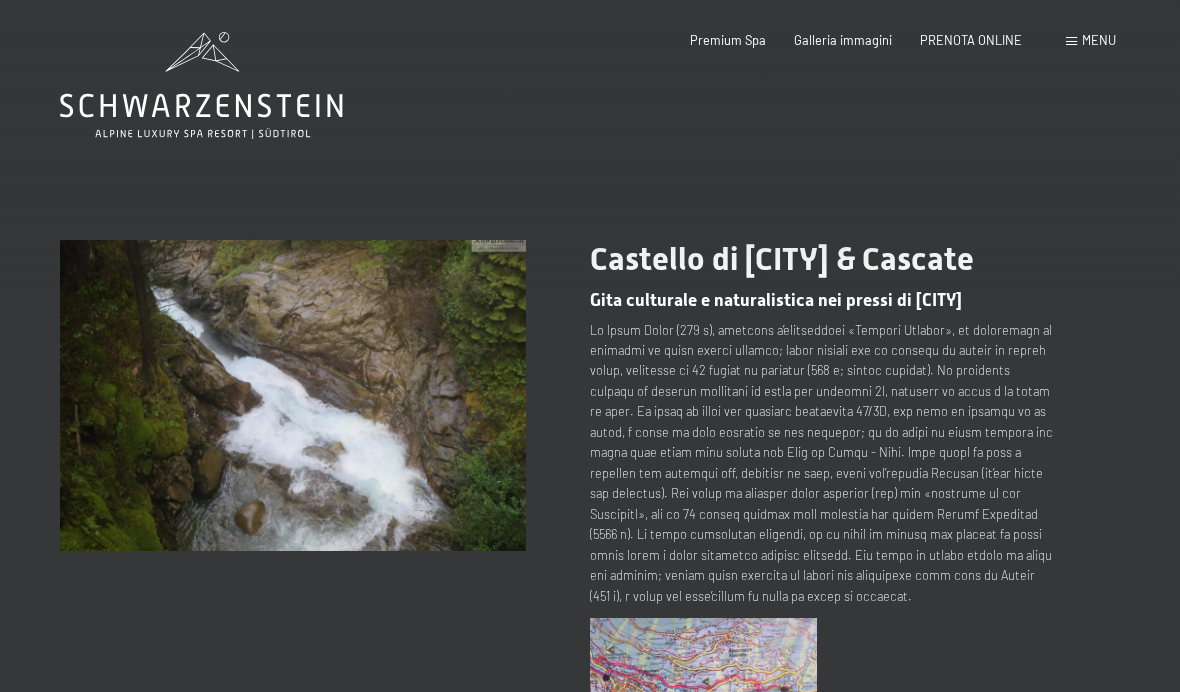 scroll, scrollTop: 0, scrollLeft: 0, axis: both 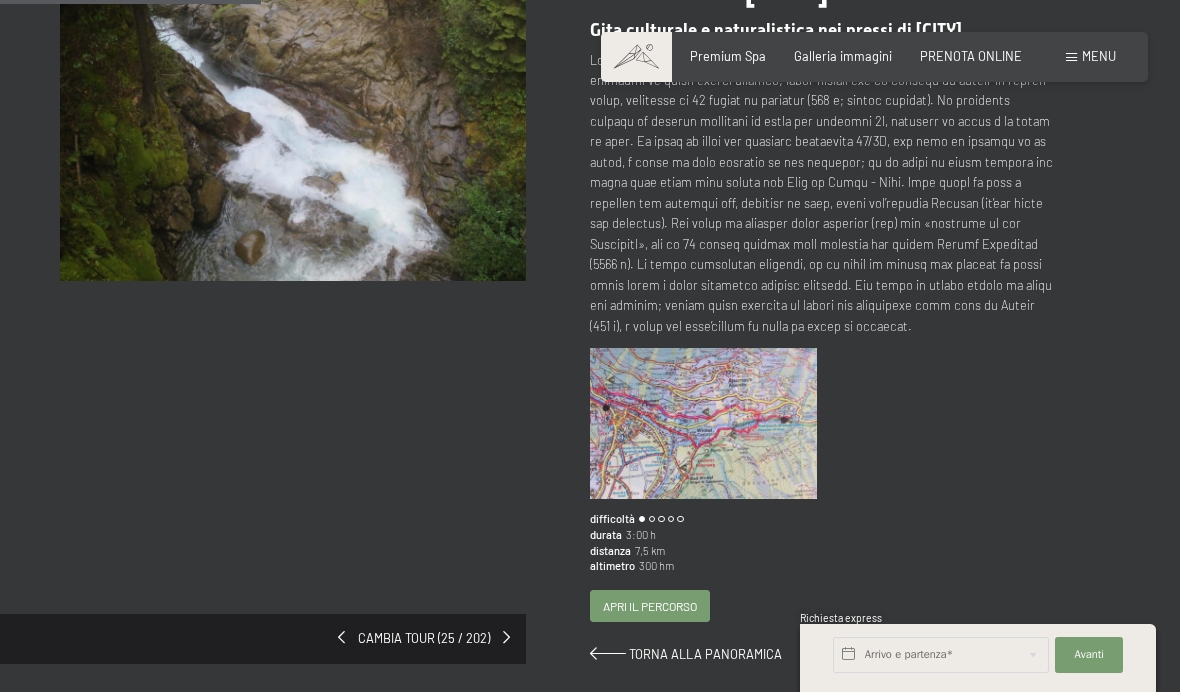 click on "Apri il percorso" at bounding box center [650, 606] 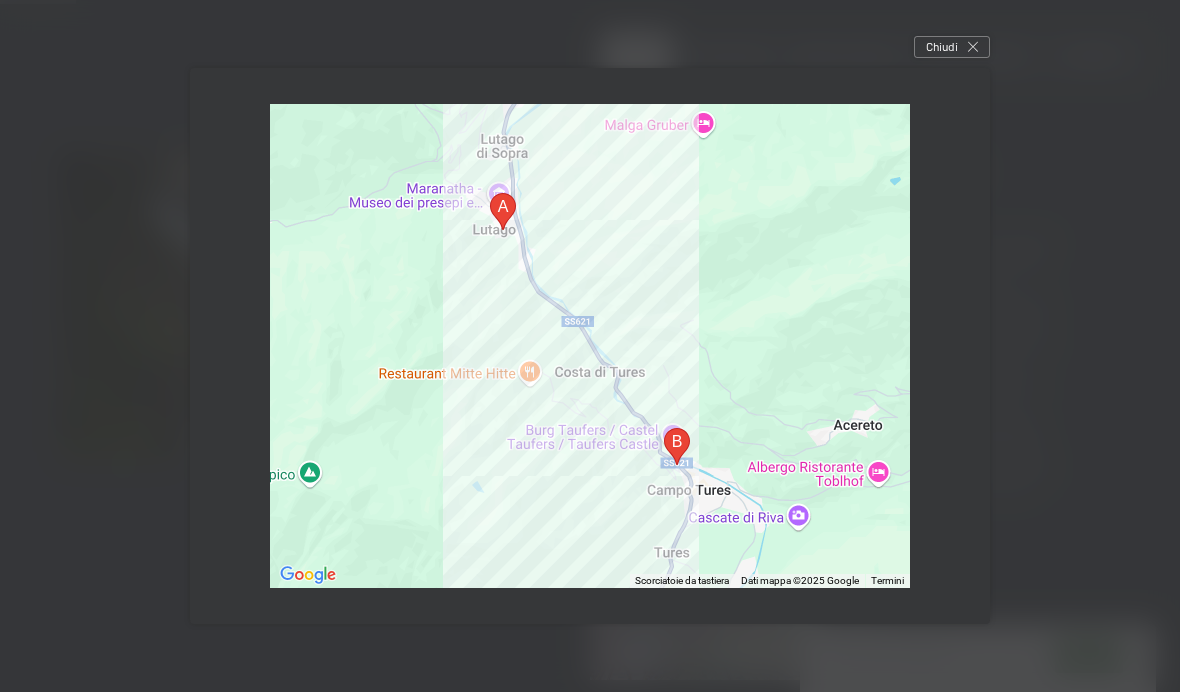 scroll, scrollTop: 88, scrollLeft: 0, axis: vertical 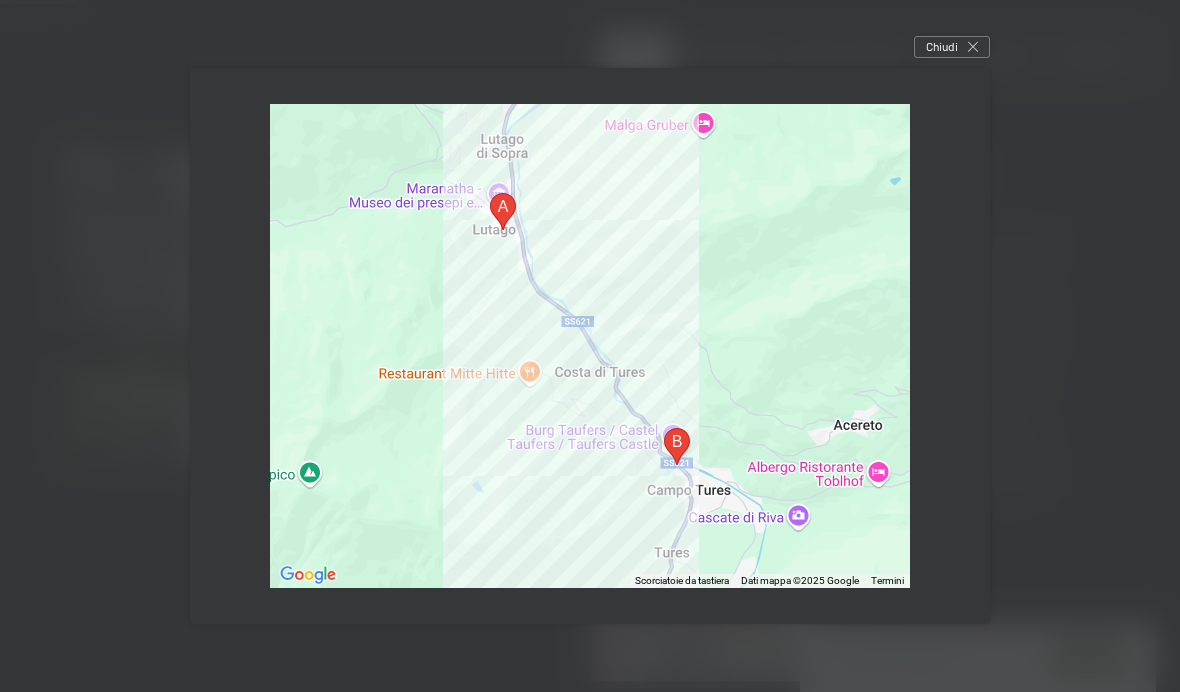 click on "Chiudi" at bounding box center [952, 47] 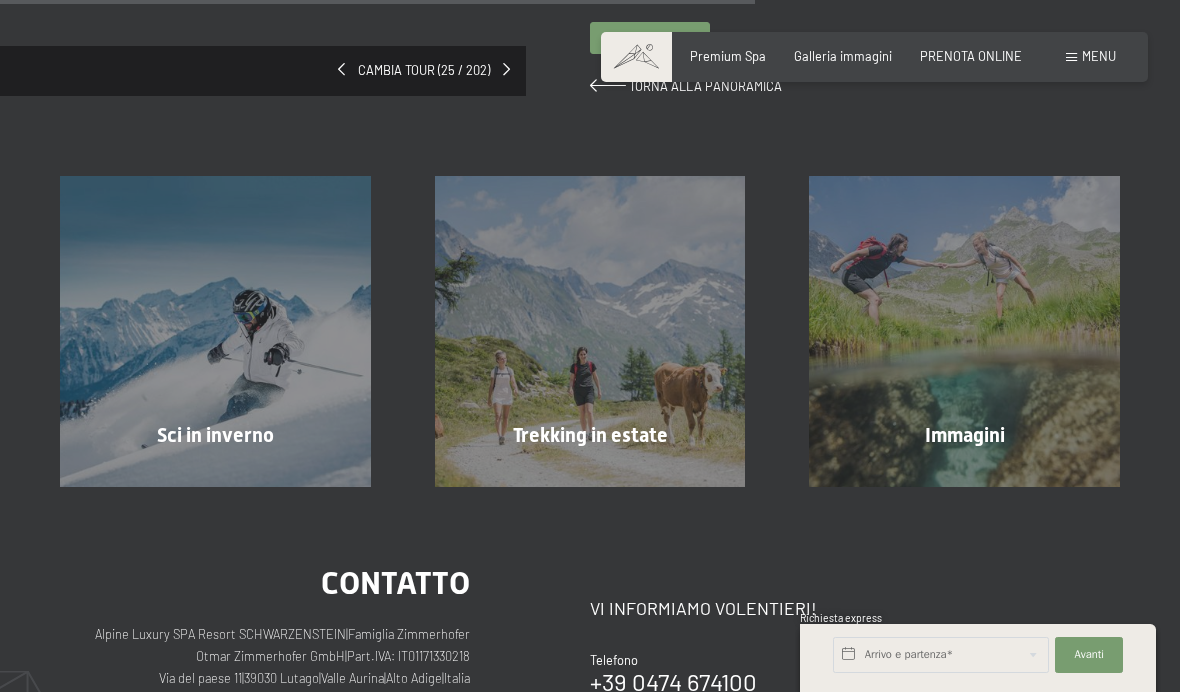 scroll, scrollTop: 838, scrollLeft: 0, axis: vertical 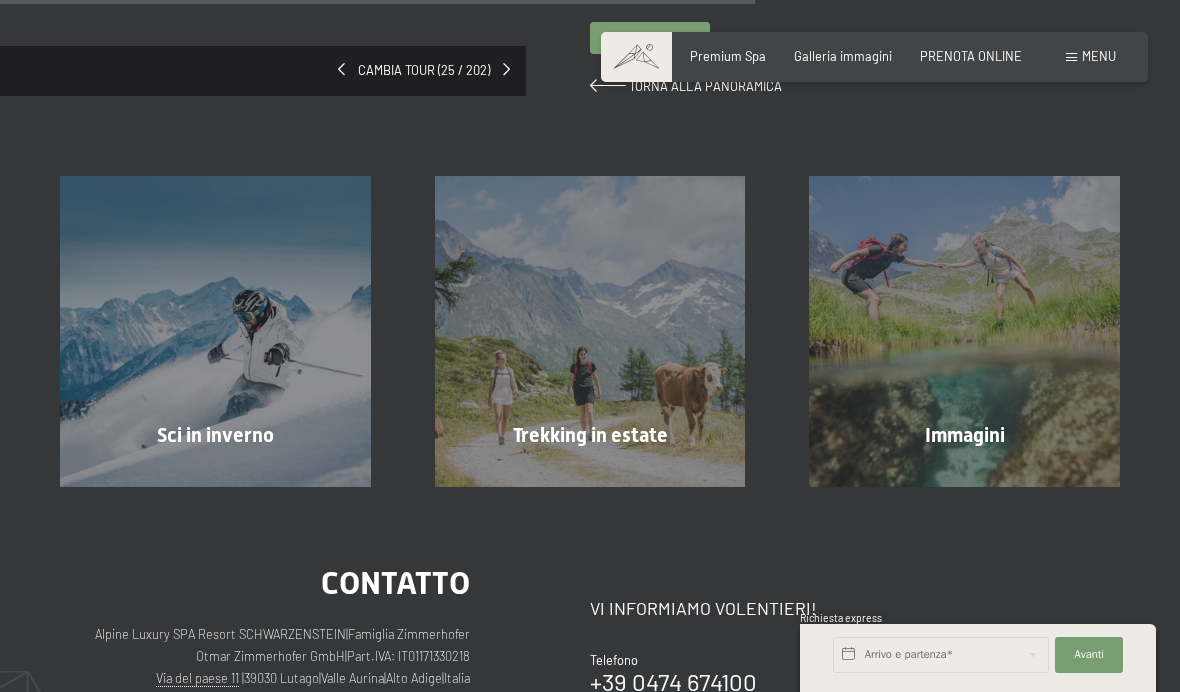 click on "Immagini           mostra altro" at bounding box center [964, 331] 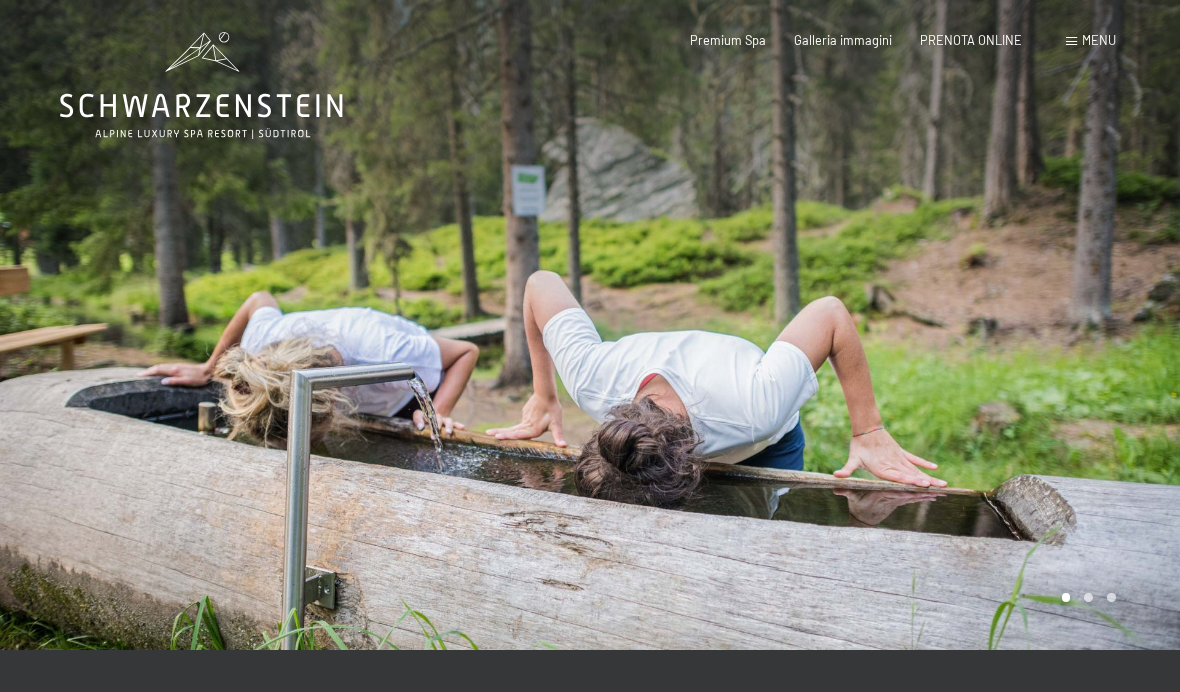 scroll, scrollTop: 0, scrollLeft: 0, axis: both 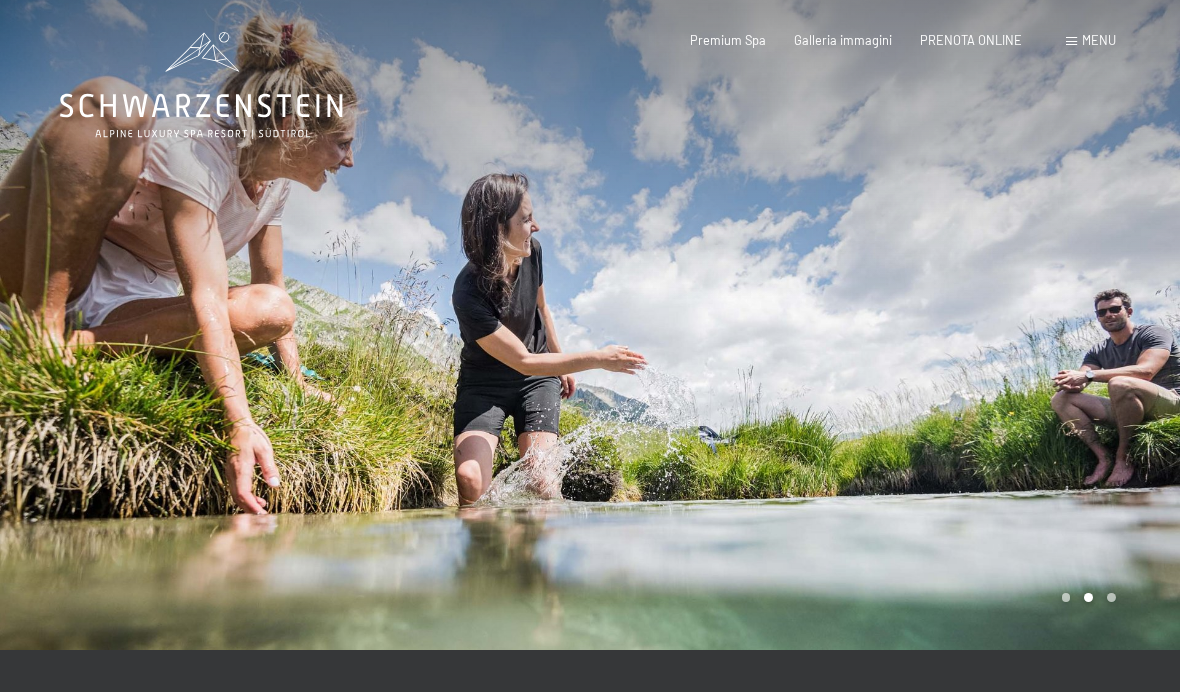 click on "Menu" at bounding box center [1099, 40] 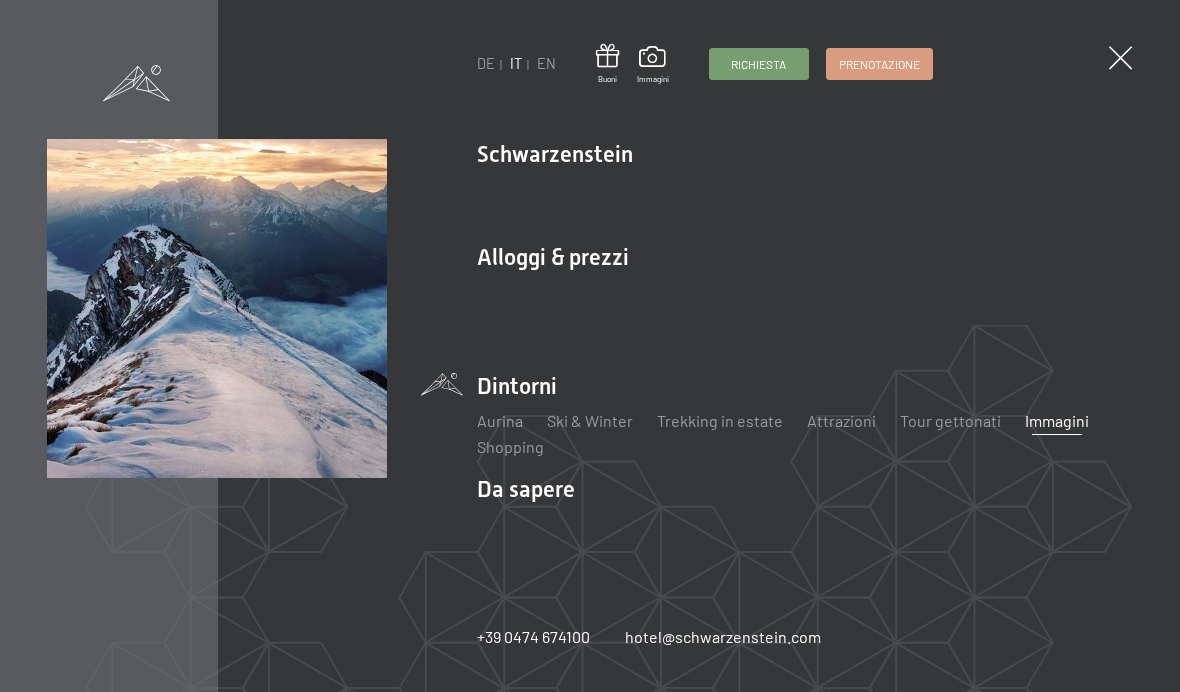 click on "Dintorni           Aurina         Ski & Winter         Sci         Scuola di sci             Trekking in estate         Escursioni         Bici             Attrazioni         Tour gettonati         Immagini         Shopping" at bounding box center [805, 414] 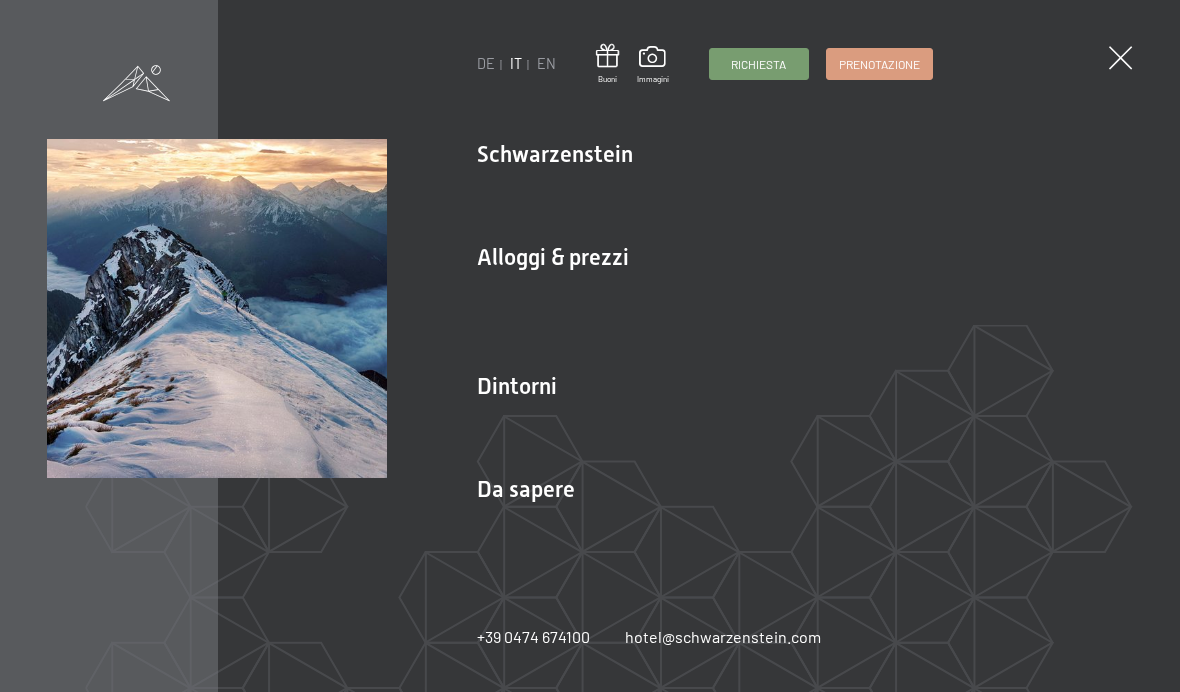 click on "Attrazioni" at bounding box center [841, 420] 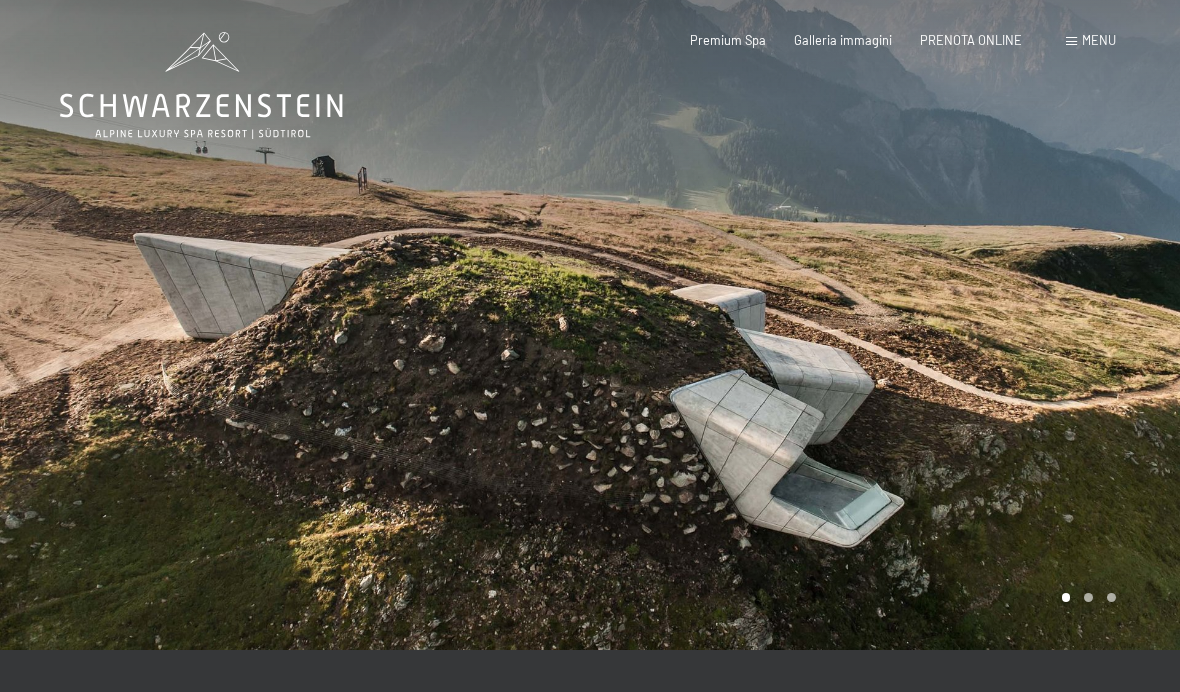 scroll, scrollTop: 0, scrollLeft: 0, axis: both 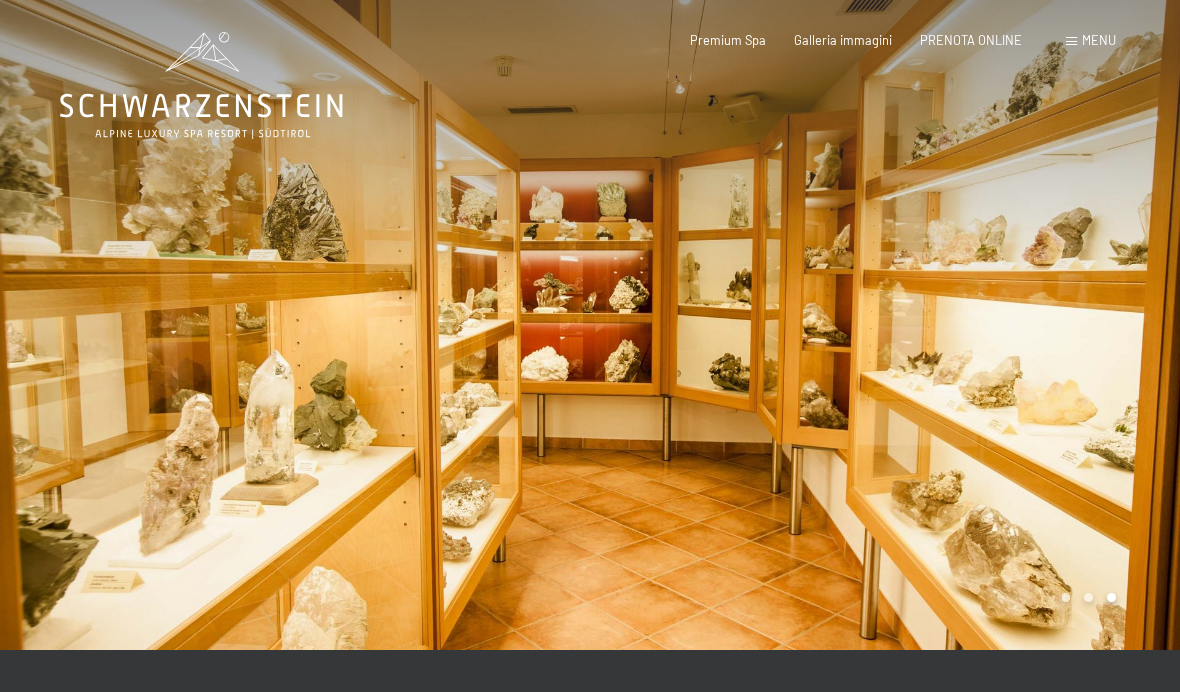 click on "Menu" at bounding box center (1099, 40) 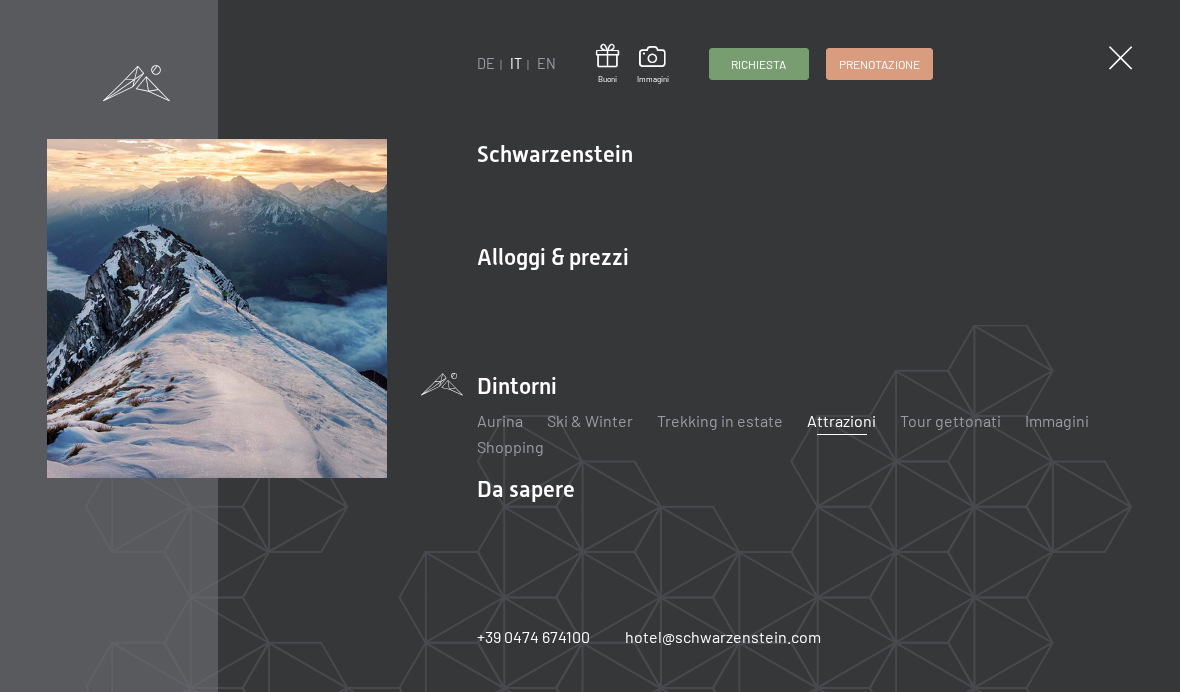click on "Tour gettonati" at bounding box center (950, 420) 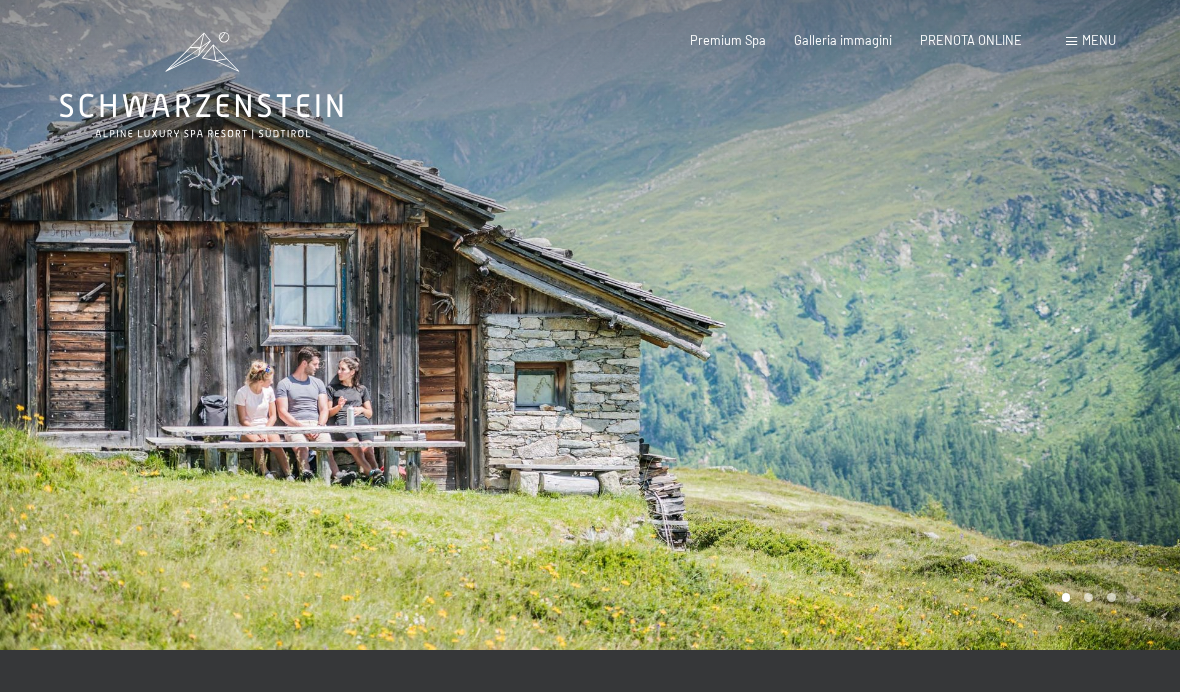 scroll, scrollTop: 0, scrollLeft: 0, axis: both 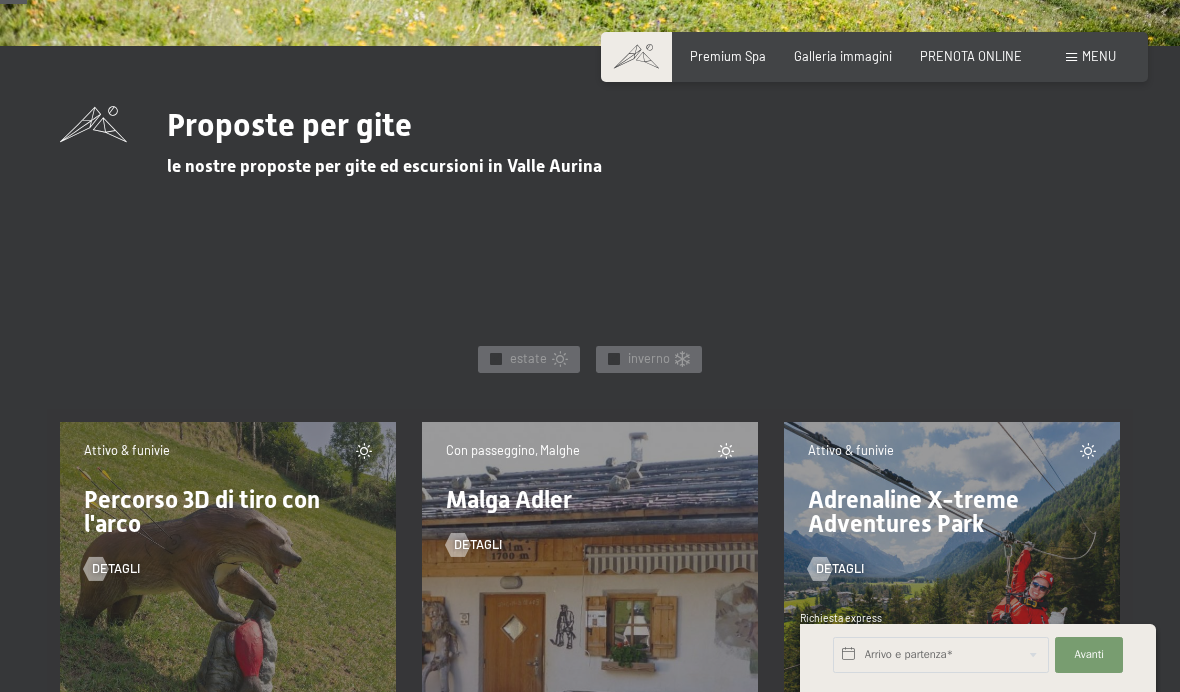 click on "estate" at bounding box center [528, 359] 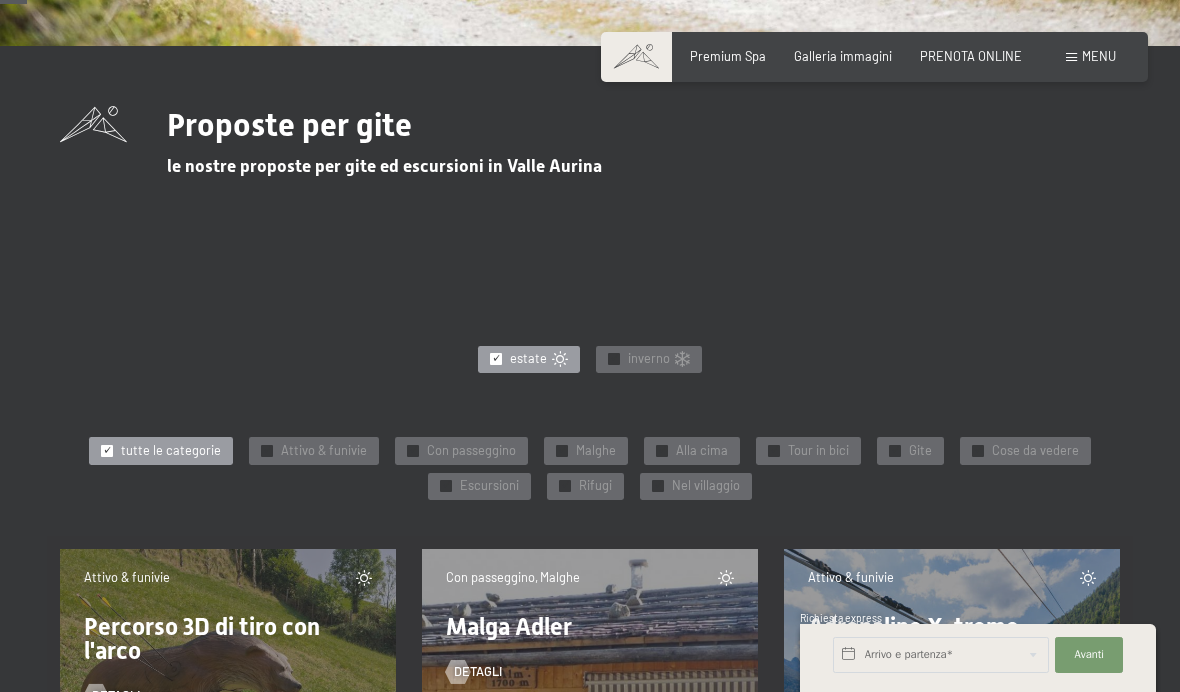 click on "Rifugi" at bounding box center [595, 486] 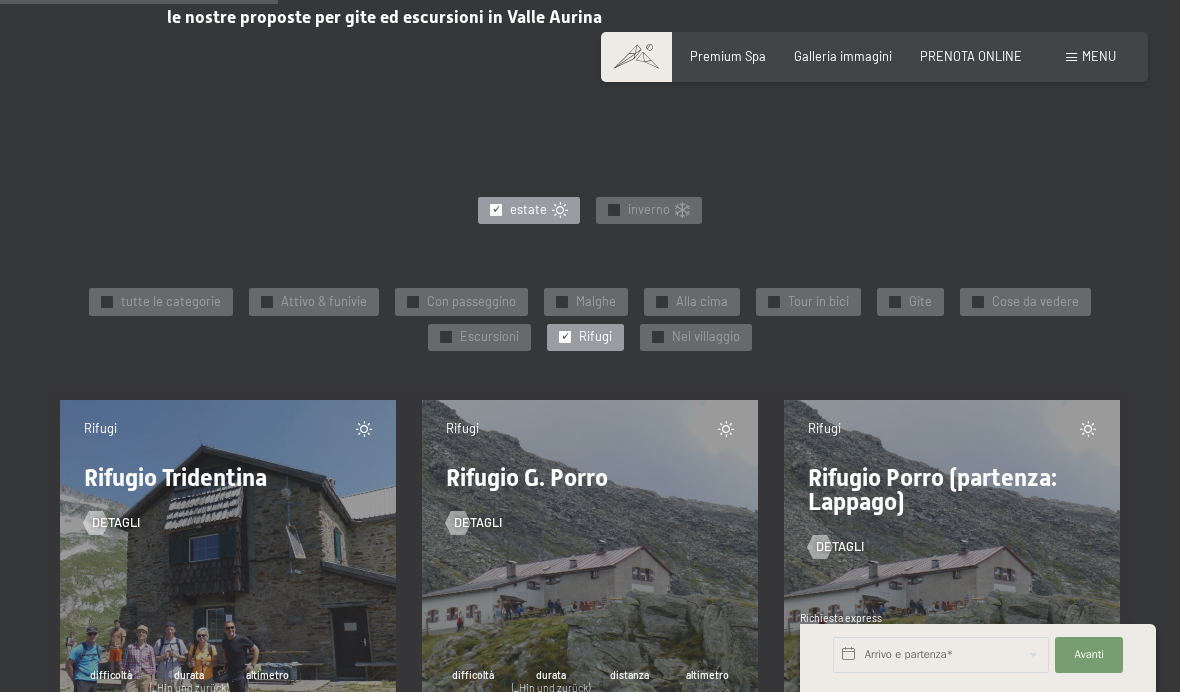 scroll, scrollTop: 795, scrollLeft: 0, axis: vertical 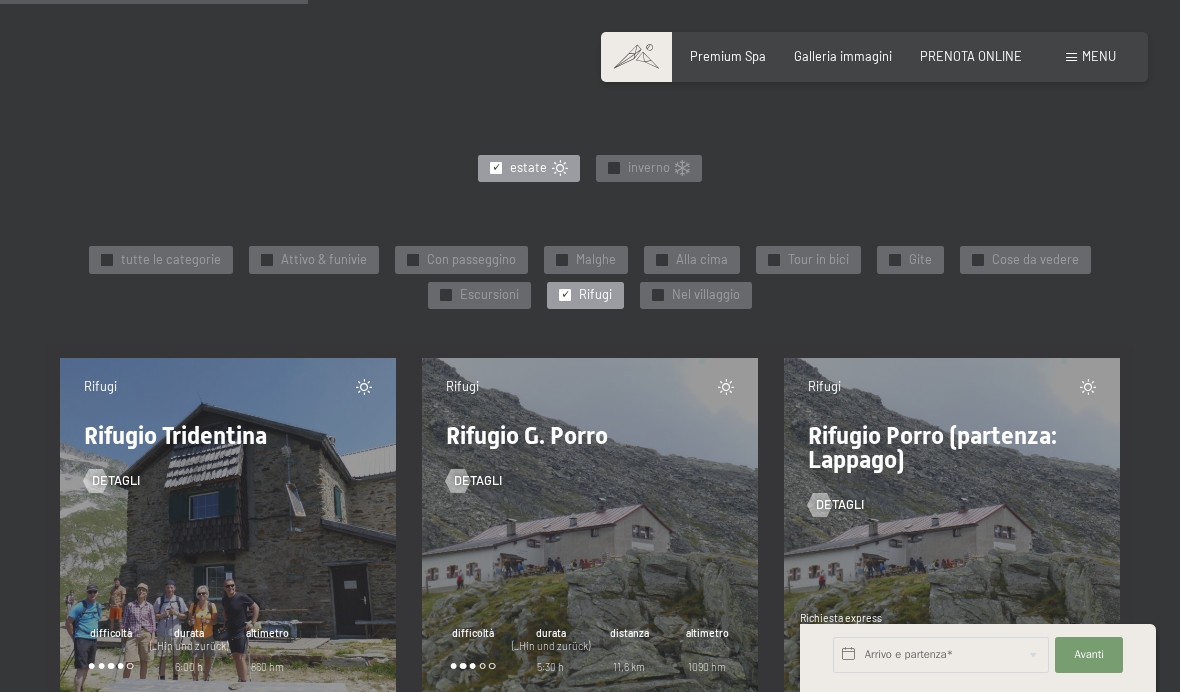 click on "Rifugi" at bounding box center (595, 295) 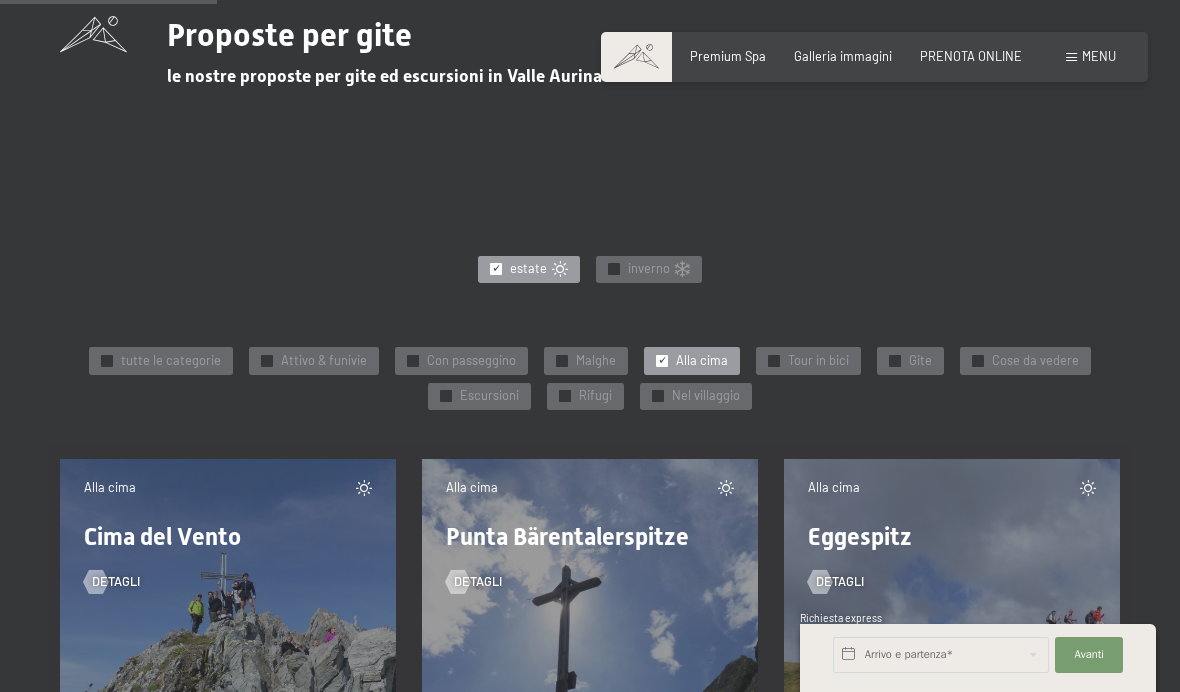 scroll, scrollTop: 700, scrollLeft: 0, axis: vertical 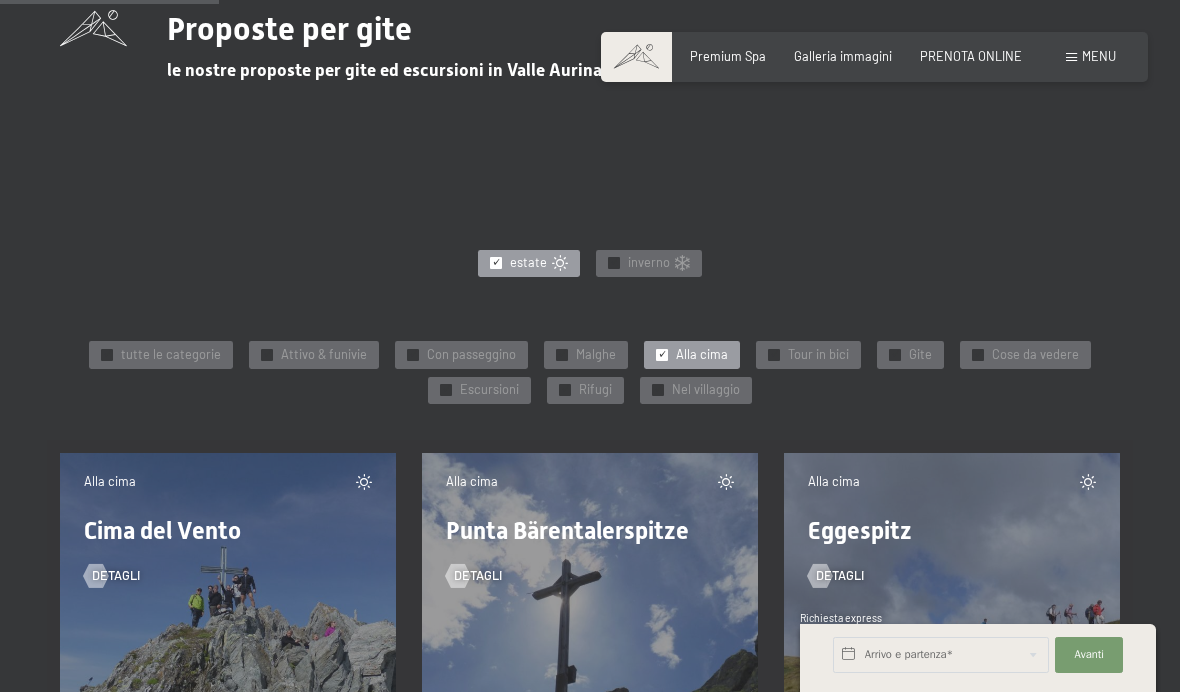click on "Malghe" at bounding box center [596, 355] 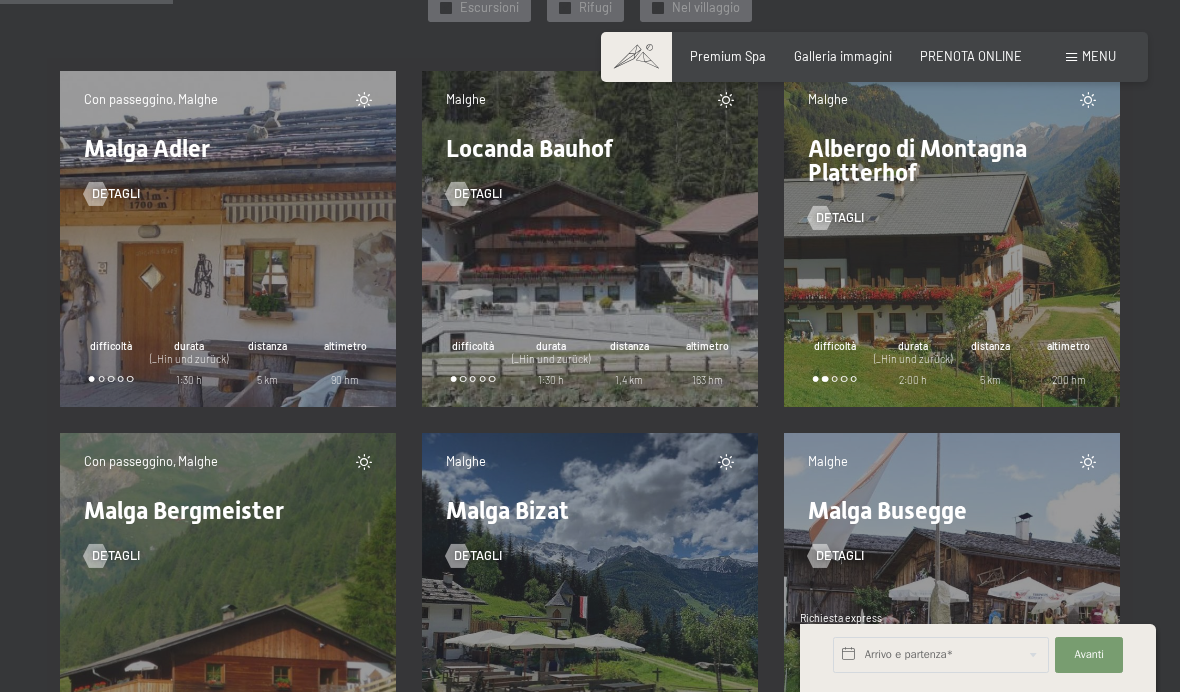 scroll, scrollTop: 1083, scrollLeft: 0, axis: vertical 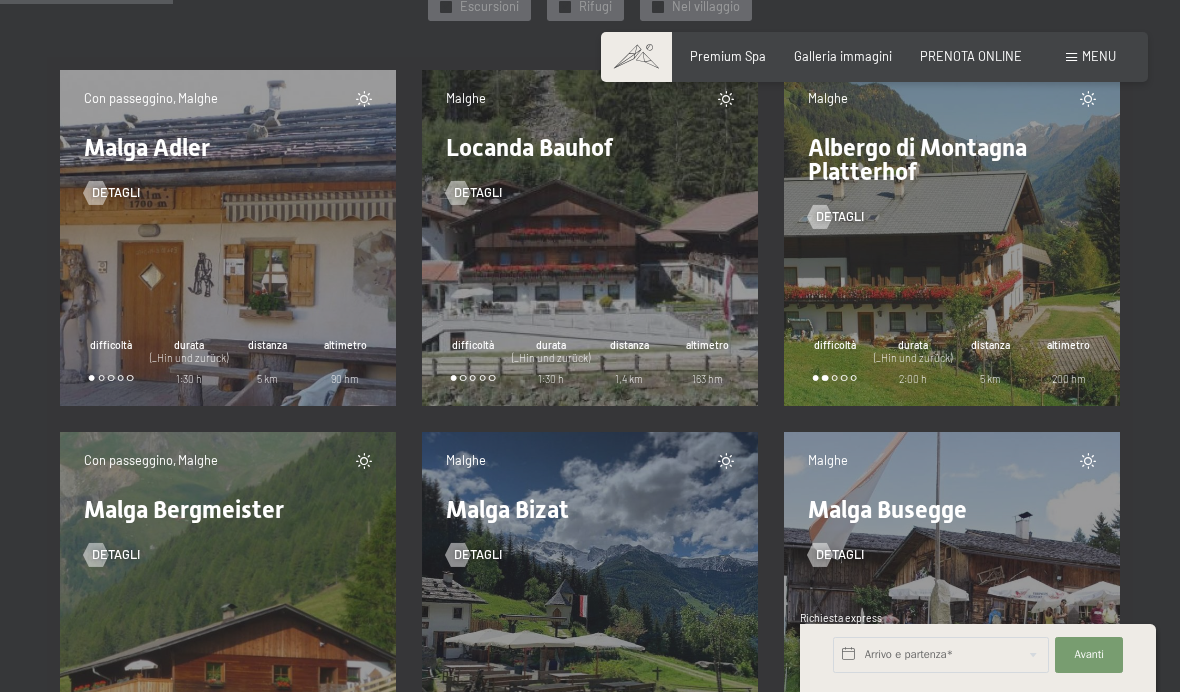 click on "detagli" at bounding box center [478, 193] 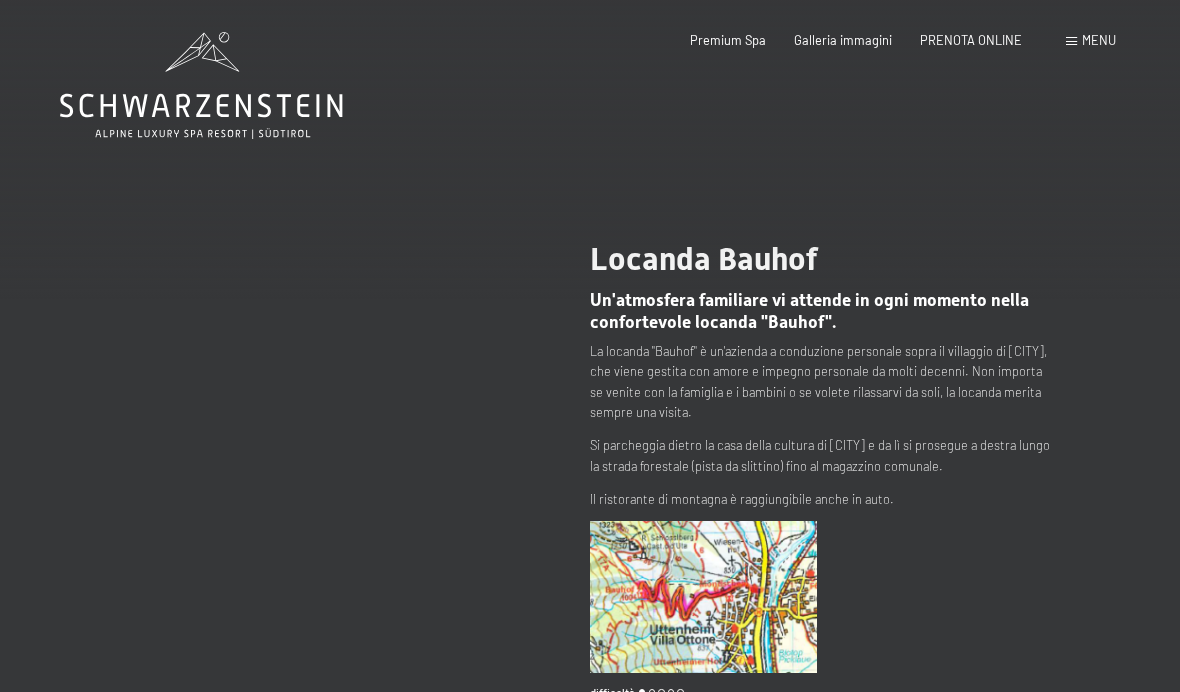 scroll, scrollTop: 0, scrollLeft: 0, axis: both 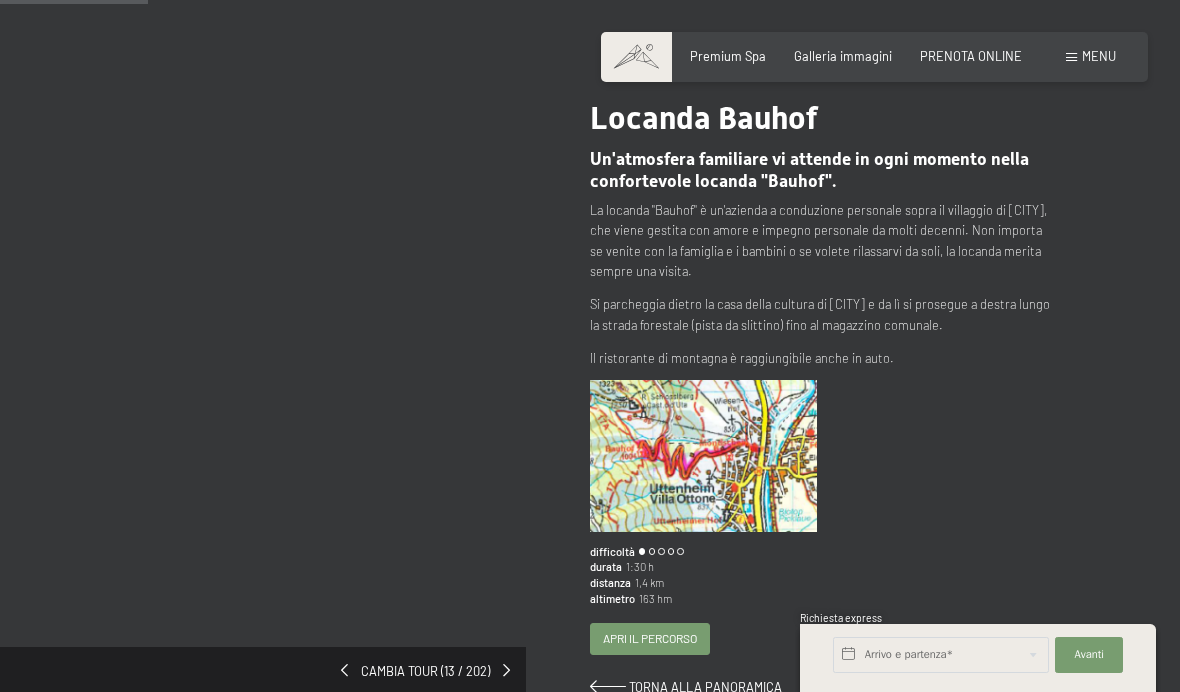 click at bounding box center (703, 455) 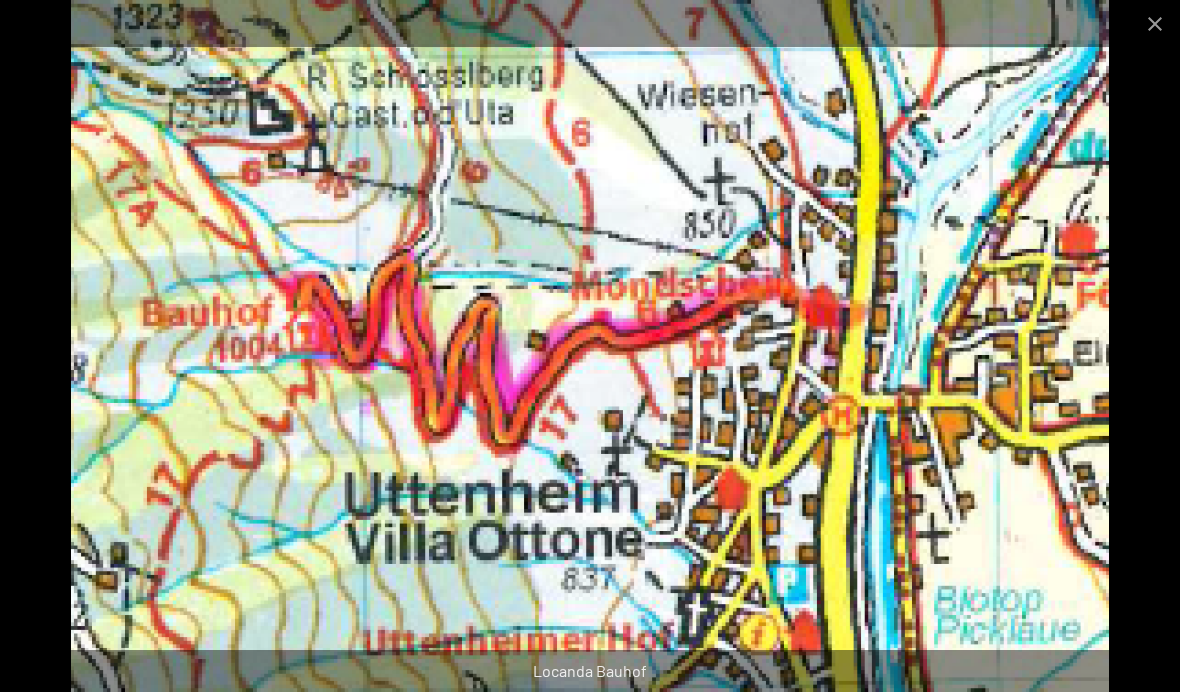 scroll, scrollTop: 307, scrollLeft: 0, axis: vertical 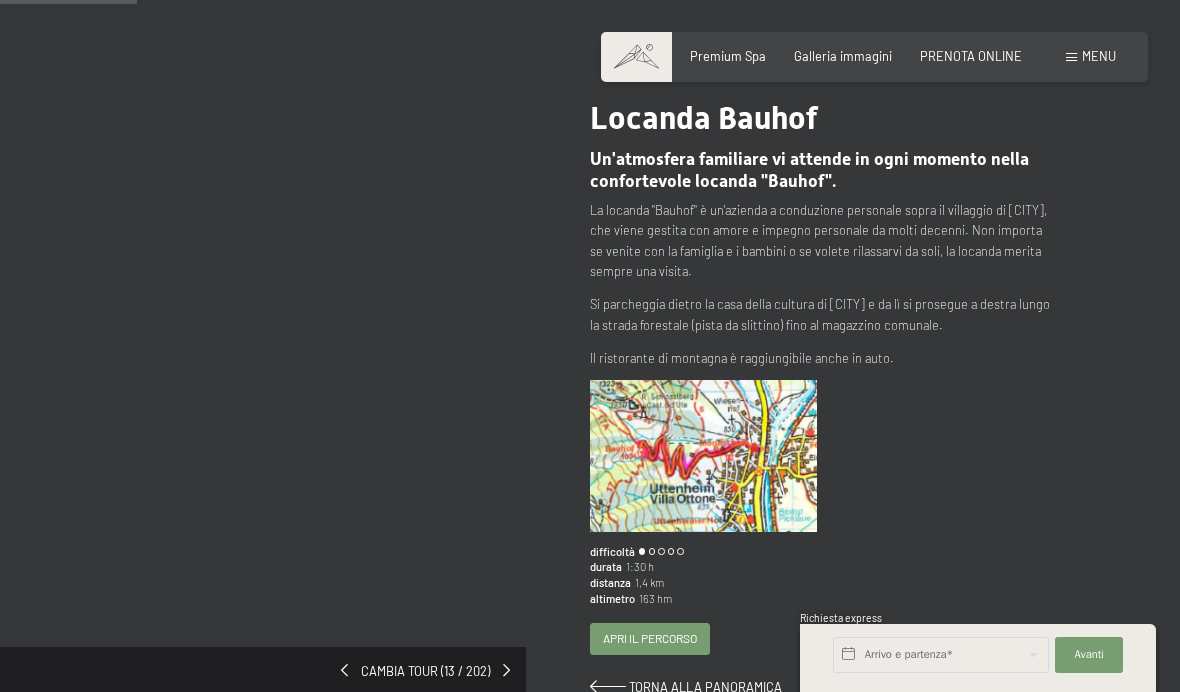 click on "cambia tour (13 / 202)" at bounding box center (425, 672) 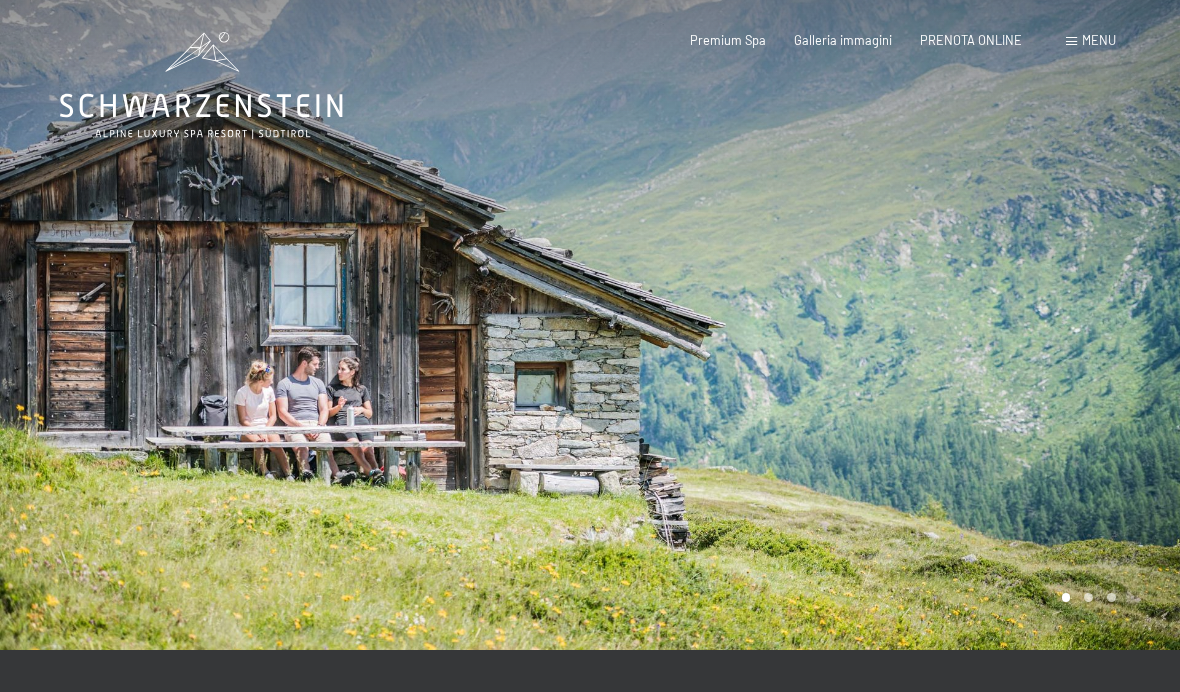 scroll, scrollTop: 0, scrollLeft: 0, axis: both 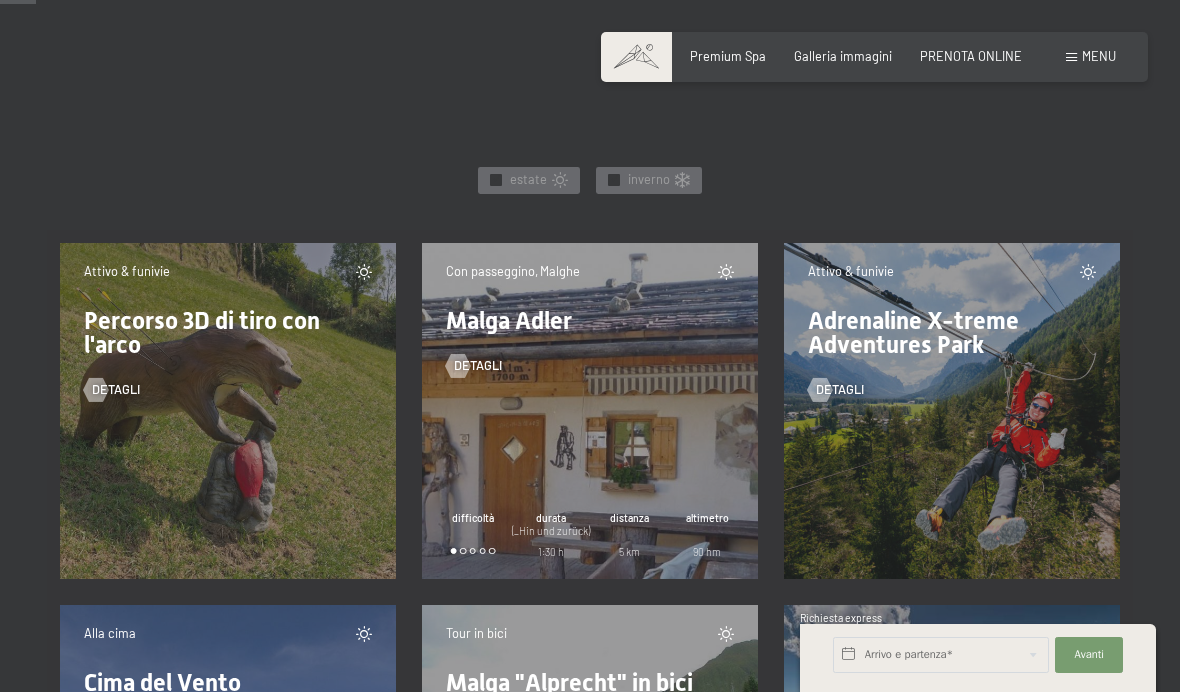 click on "estate" at bounding box center [528, 180] 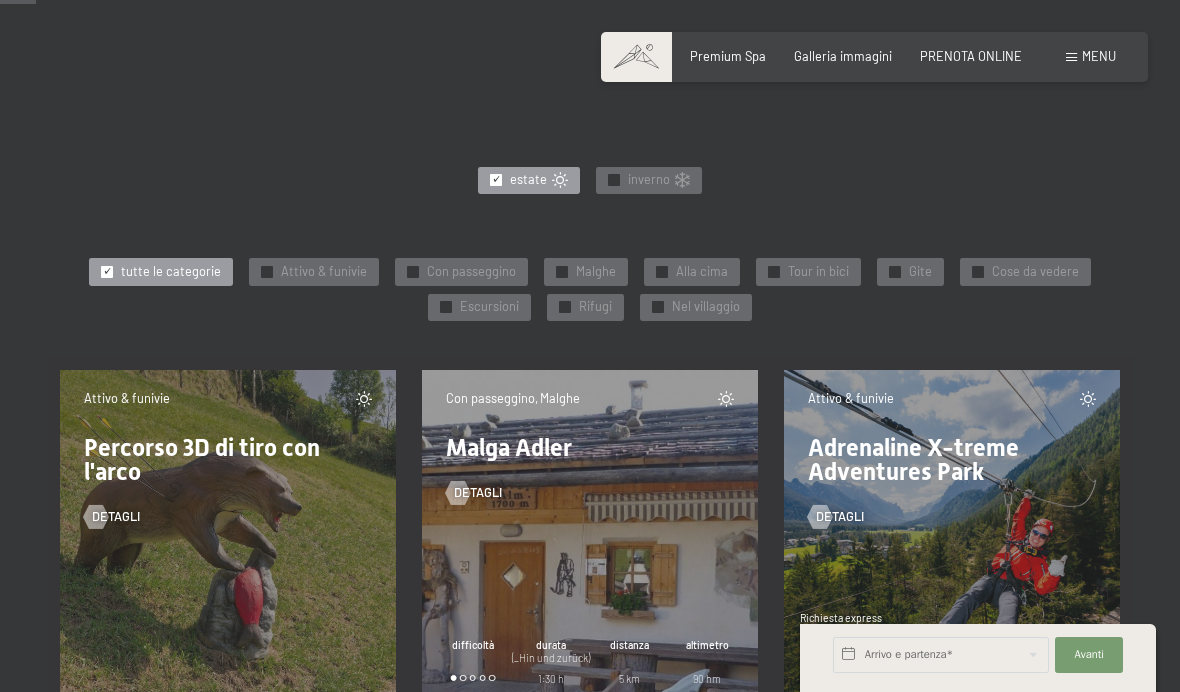 click on "✓       tutte le categorie         ✓       Attivo & funivie         ✓       Con passeggino         ✓       Malghe         ✓       Alla cima         ✓       Tour in bici         ✓       Gite         ✓       Cose da vedere         ✓       Escursioni         ✓       Rifugi         ✓       Nel villaggio" at bounding box center (590, 293) 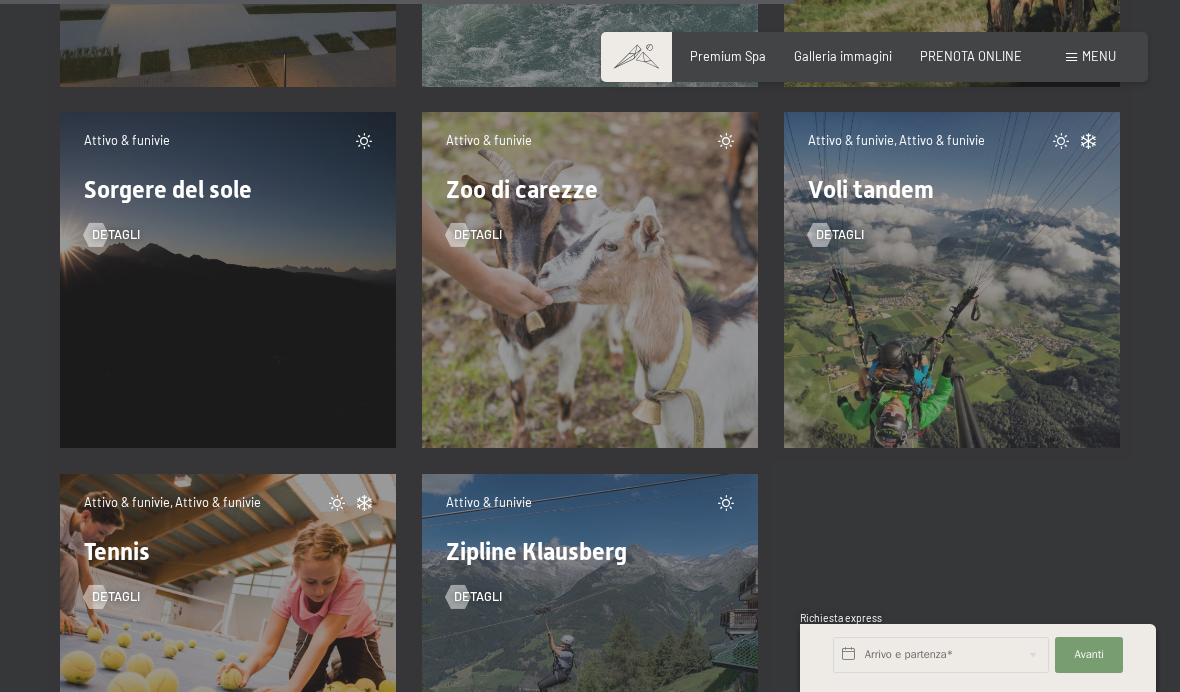 scroll, scrollTop: 2839, scrollLeft: 0, axis: vertical 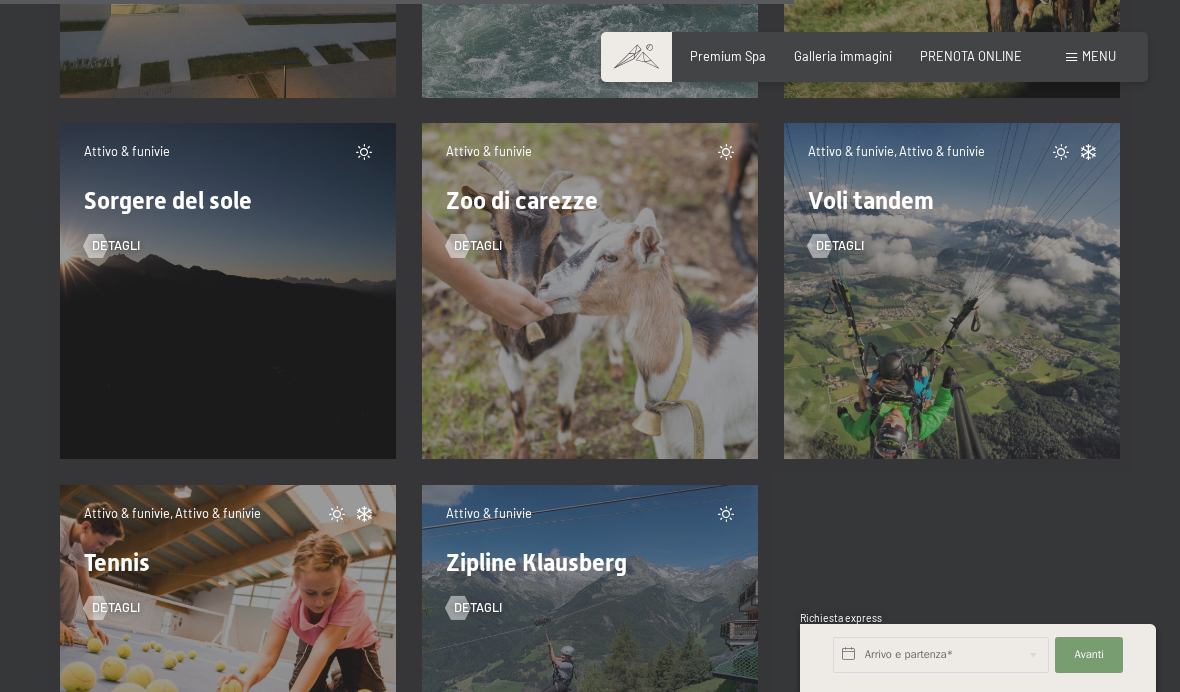 click on "Attivo & funivie               Zoo di carezze             detagli" at bounding box center (590, 291) 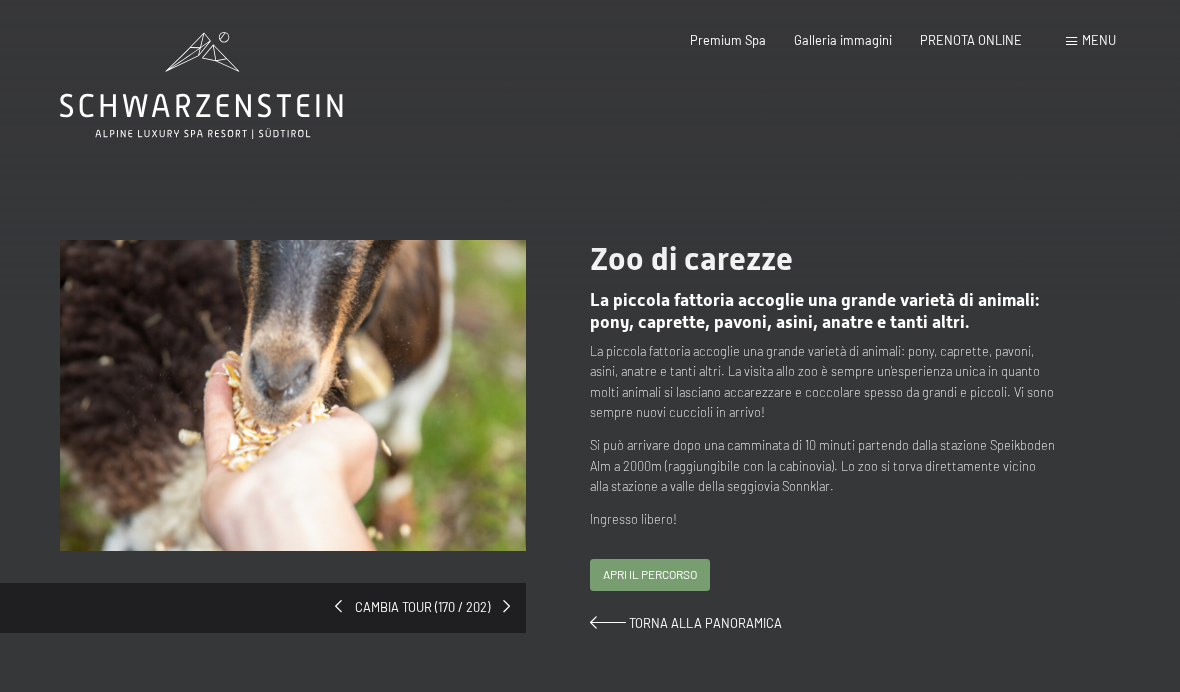 scroll, scrollTop: 0, scrollLeft: 0, axis: both 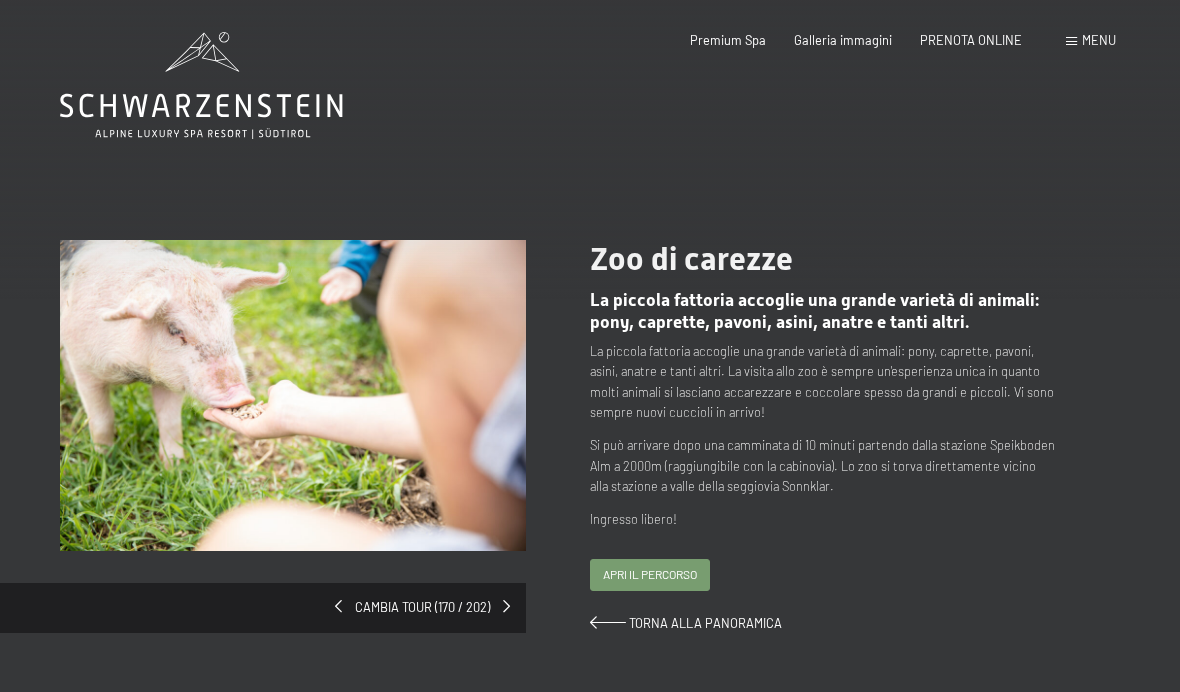 click on "cambia tour (170 / 202)            slide  5   of 5                                                                                                                           Zoo di carezze       La piccola fattoria accoglie una grande varietà di animali: pony, caprette, pavoni, asini, anatre e tanti altri.         La piccola fattoria accoglie una grande varietà di animali: pony, caprette, pavoni, asini, anatre e tanti altri. La visita allo zoo è sempre un'esperienza unica in quanto molti animali si lasciano accarezzare e coccolare spesso da grandi e piccoli. Vi sono sempre nuovi cuccioli in arrivo!   Si può arrivare dopo una camminata di 10 minuti partendo dalla stazione Speikboden Alm a 2000m (raggiungibile con la cabinovia). Lo zoo si torva direttamente vicino alla stazione a valle della seggiovia Sonnklar.     Ingresso libero!                       Apri il percorso                       ← Sposta a sinistra → Sposta a destra ↑ Sposta in alto ↓ Sposta in basso + - Inizio Fine" at bounding box center [590, 396] 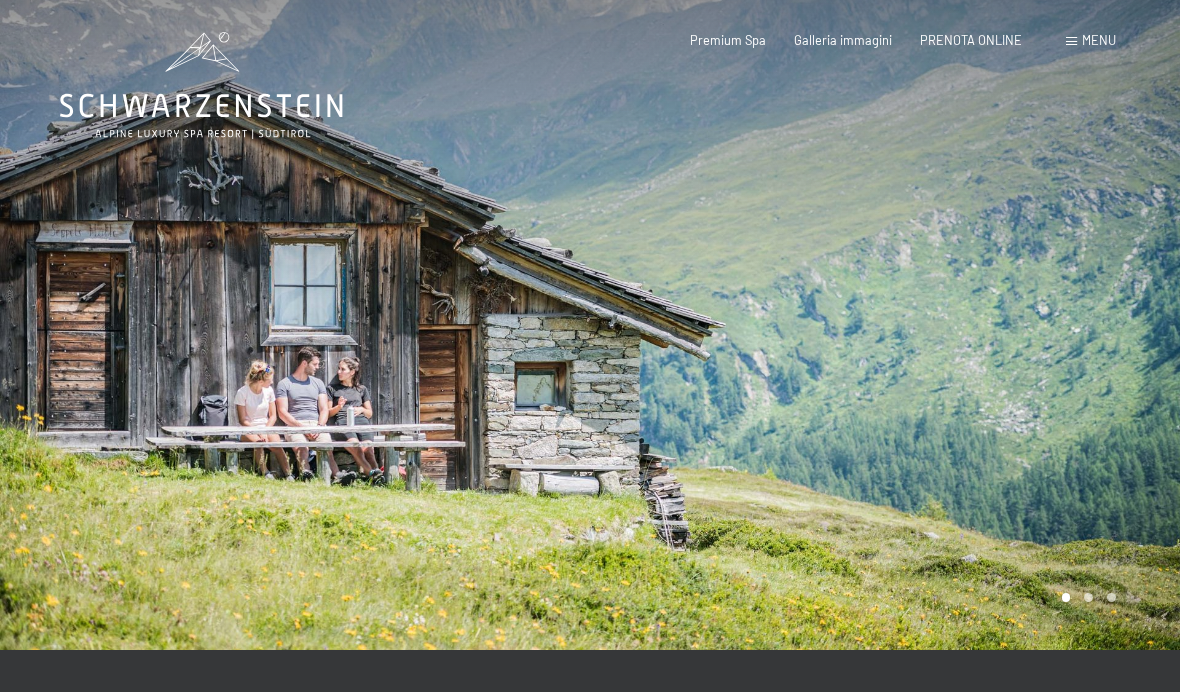 scroll, scrollTop: 0, scrollLeft: 0, axis: both 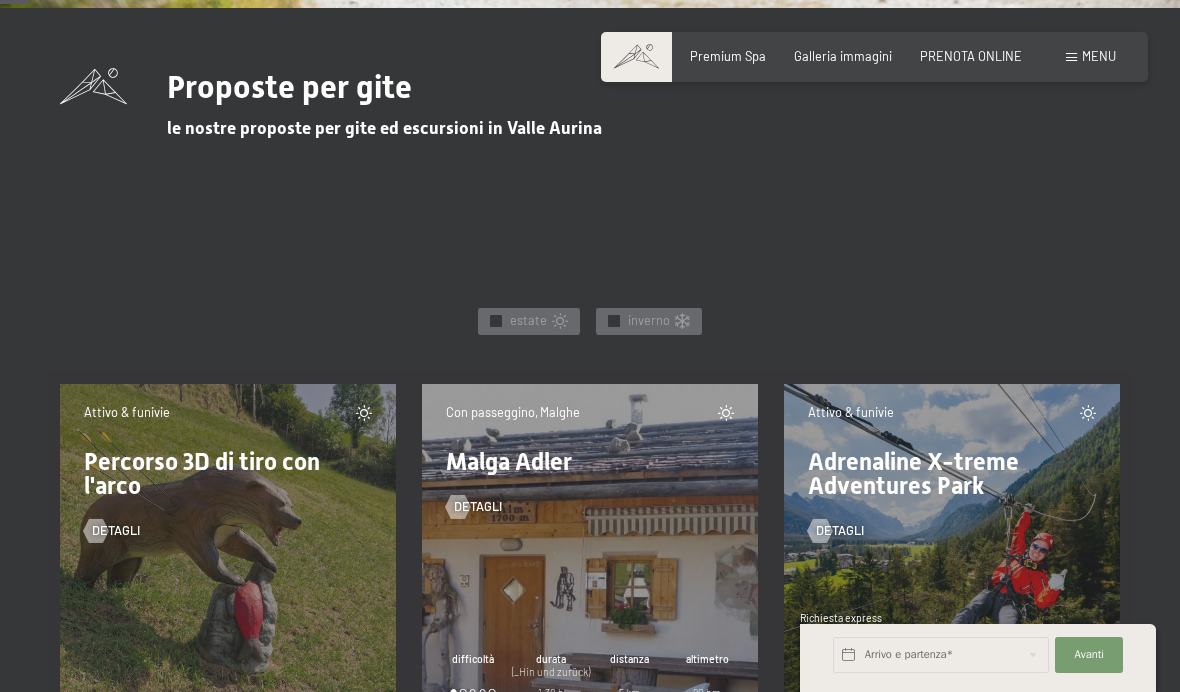 click on "✓       estate" at bounding box center [529, 322] 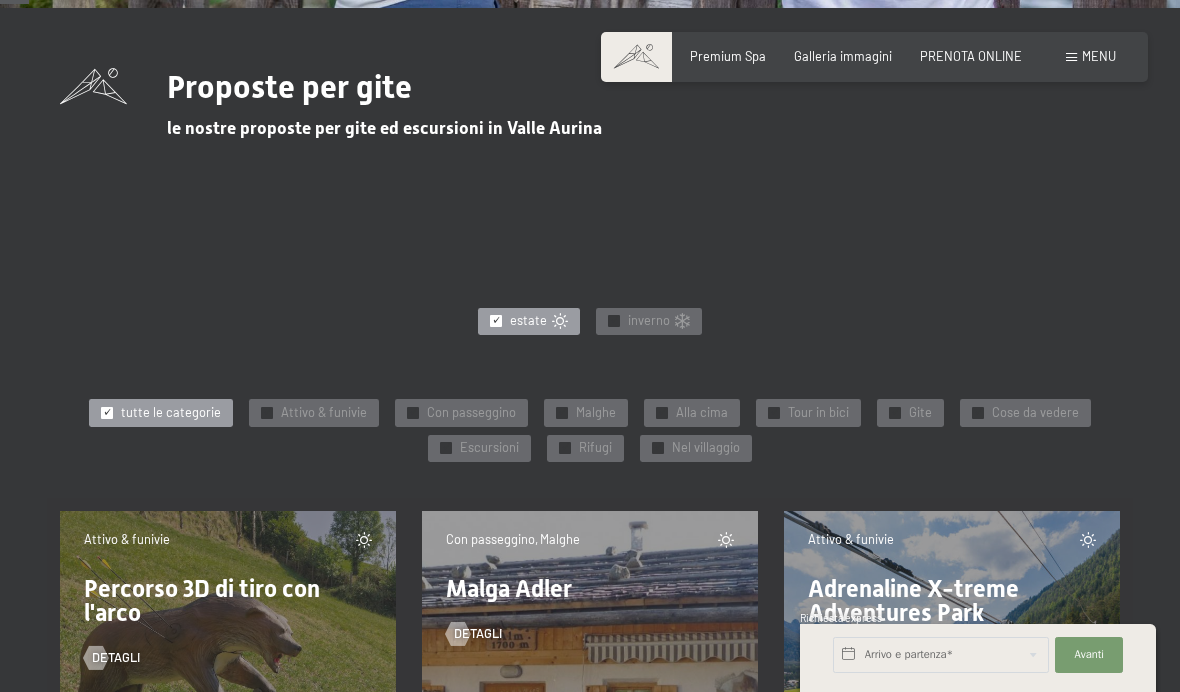 click on "✓       Gite" at bounding box center (910, 413) 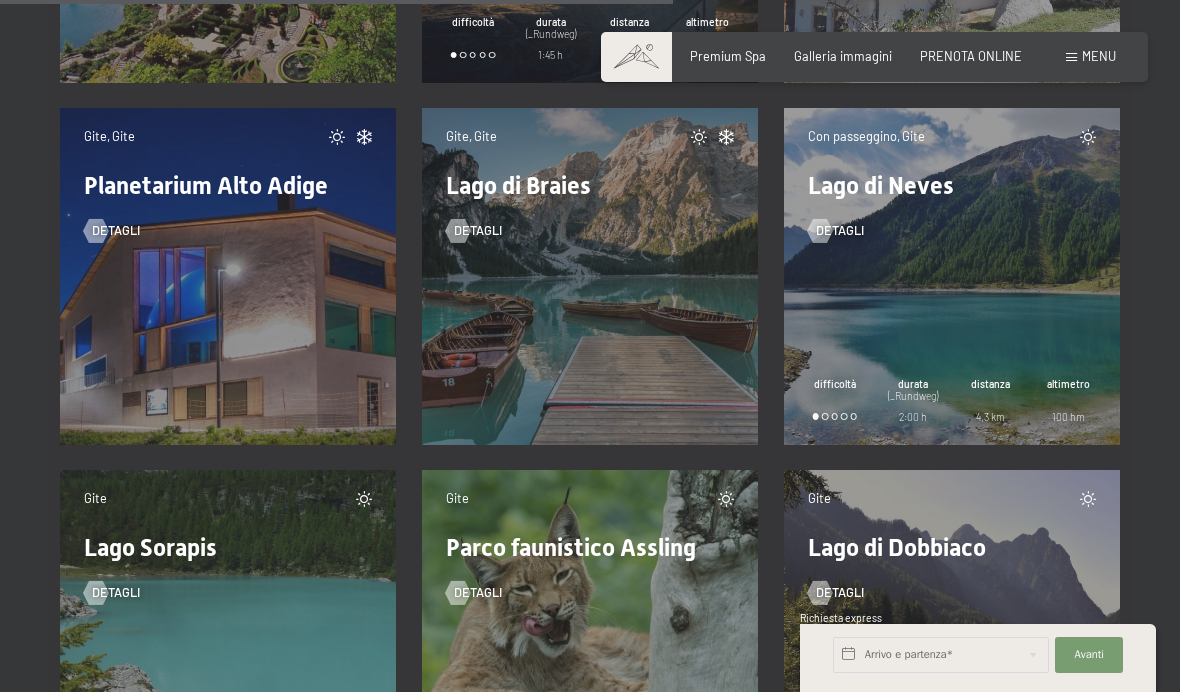 scroll, scrollTop: 2129, scrollLeft: 0, axis: vertical 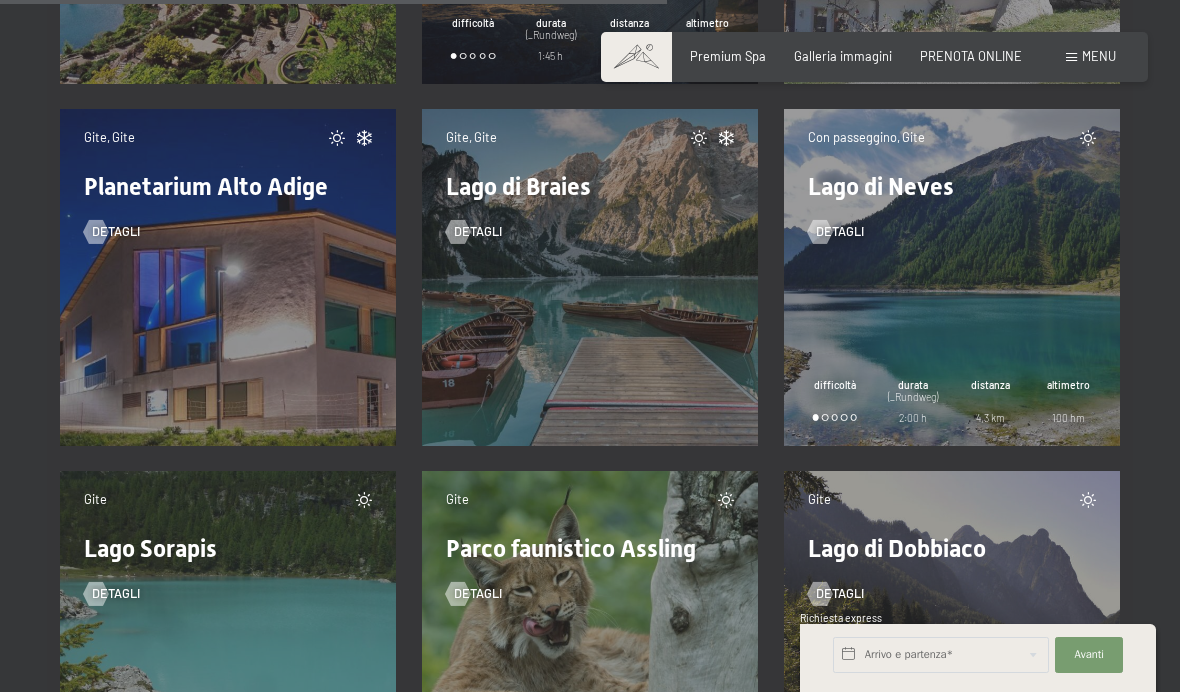 click at bounding box center [820, 232] 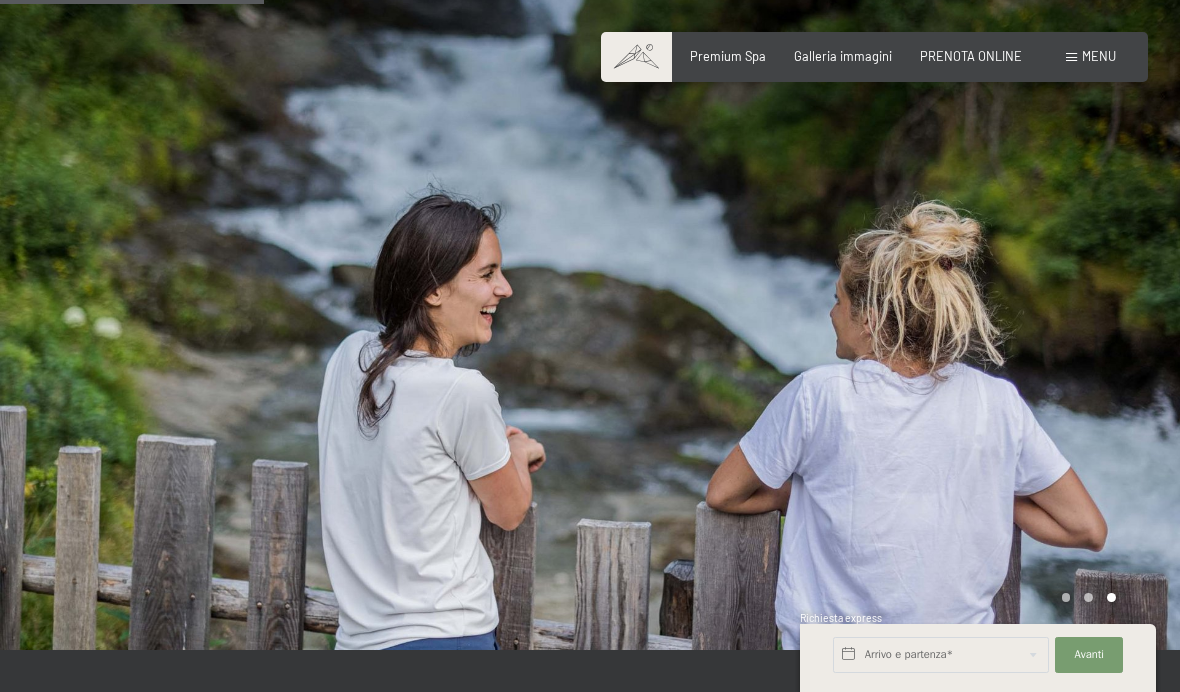 scroll, scrollTop: 826, scrollLeft: 0, axis: vertical 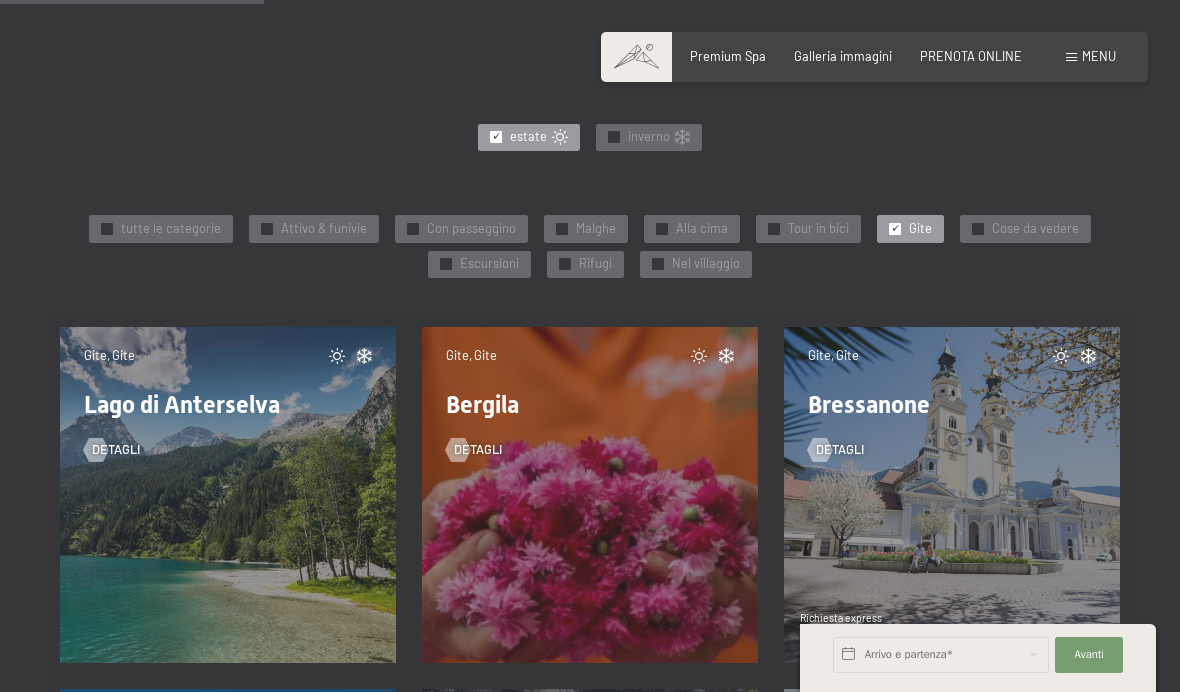 click on "Rifugi" at bounding box center [595, 264] 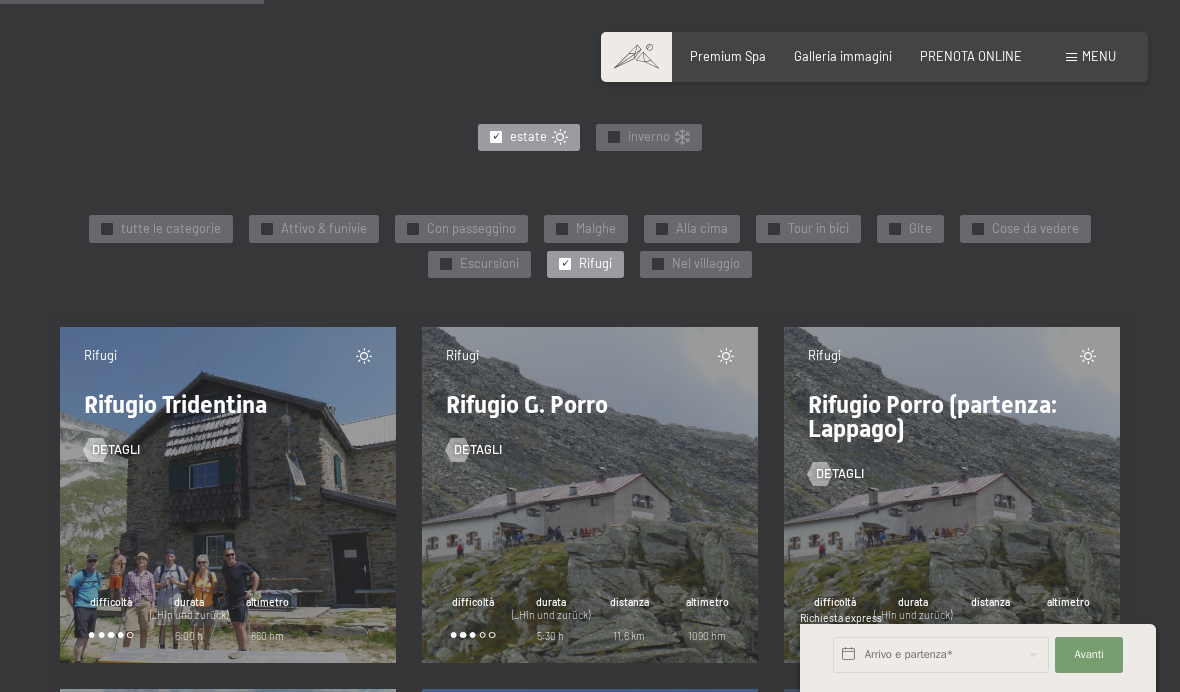 click on "✓       Alla cima" at bounding box center [692, 229] 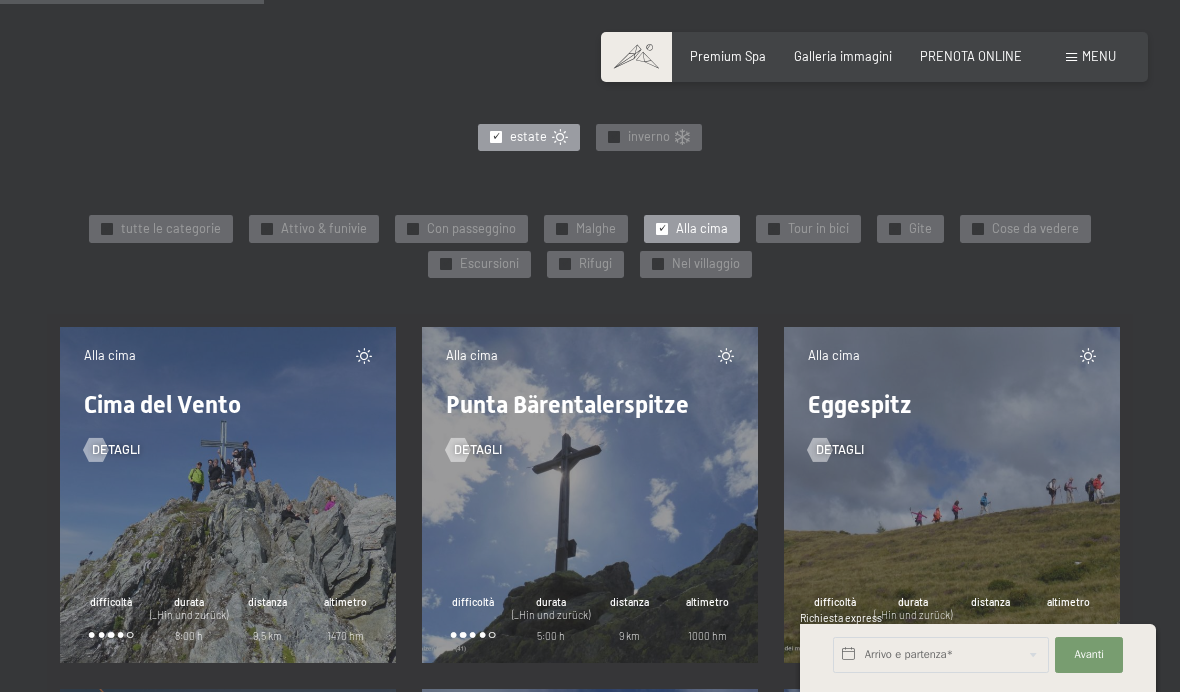 click on "Nel villaggio" at bounding box center [706, 264] 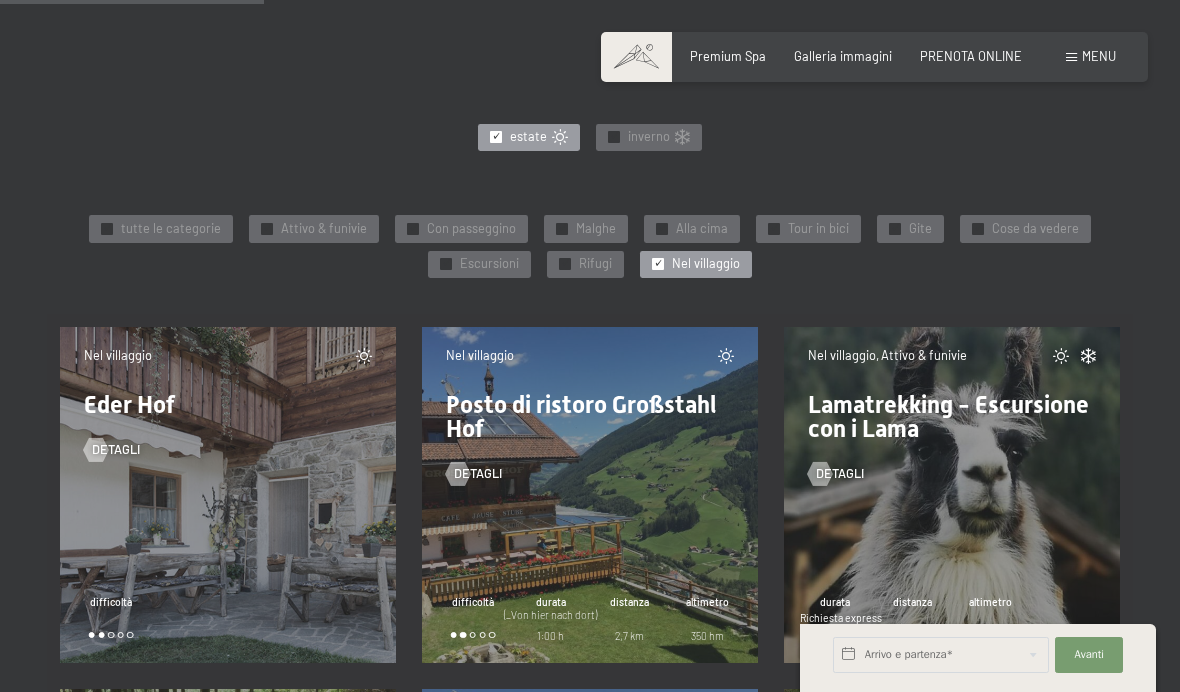 click on "✓       tutte le categorie         ✓       Attivo & funivie         ✓       Con passeggino         ✓       Malghe         ✓       Alla cima         ✓       Tour in bici         ✓       Gite         ✓       Cose da vedere         ✓       Escursioni         ✓       Rifugi         ✓       Nel villaggio" at bounding box center (590, 246) 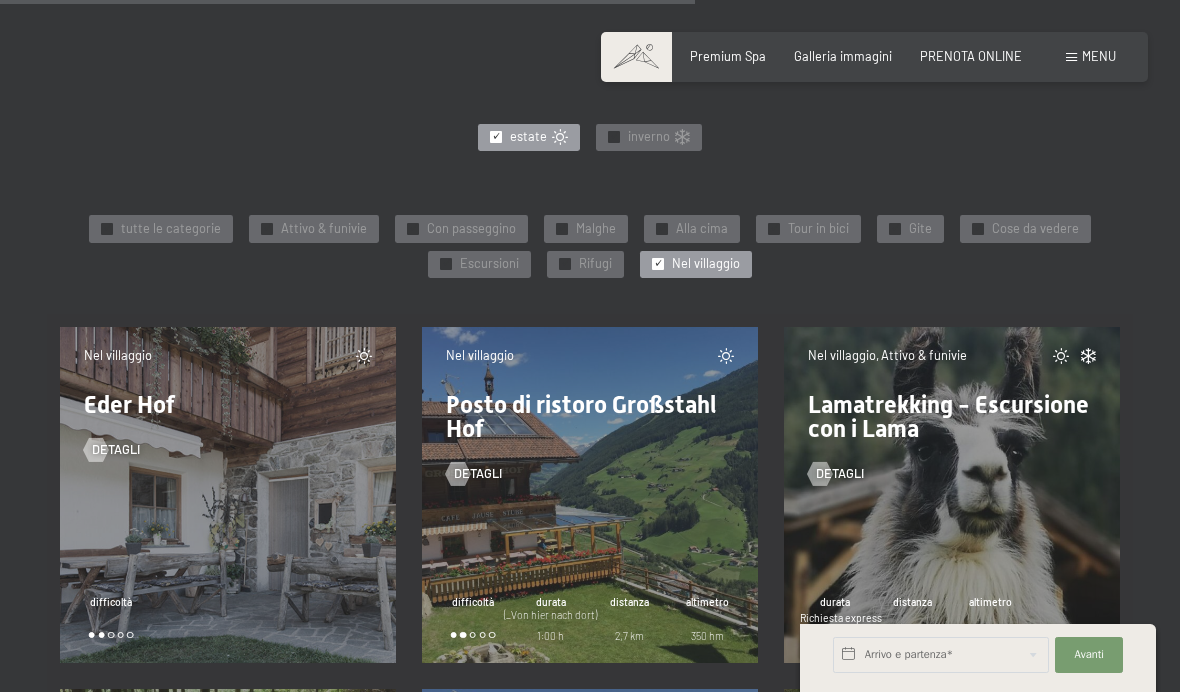 scroll, scrollTop: 1584, scrollLeft: 0, axis: vertical 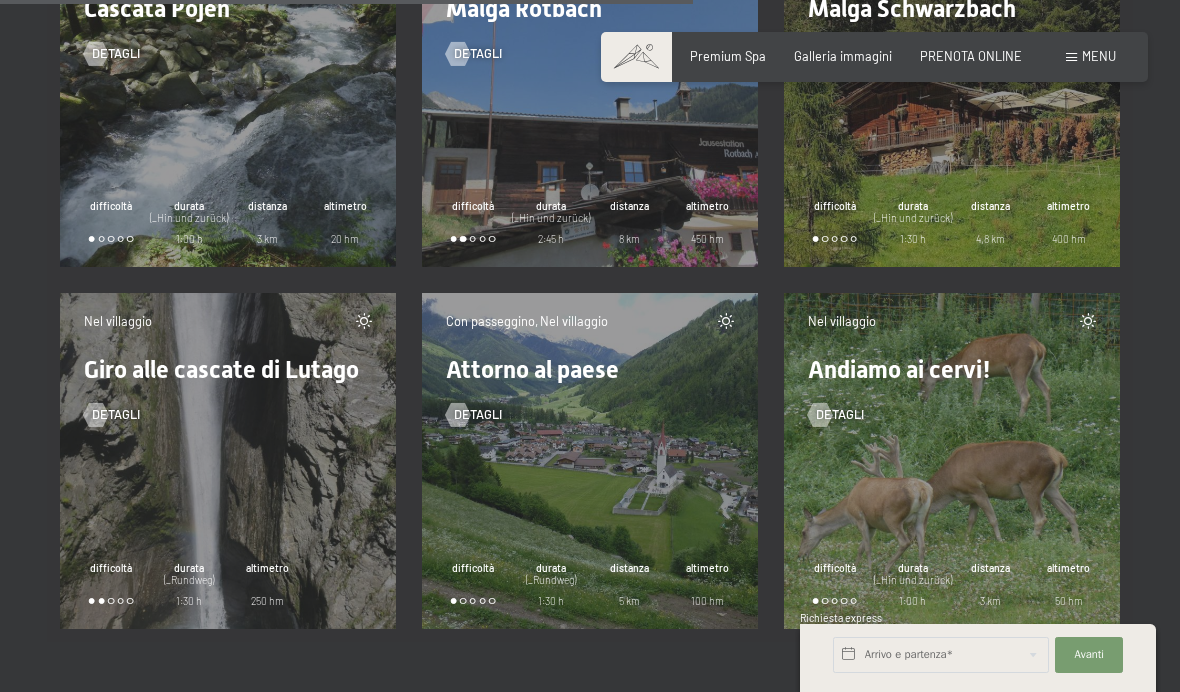 click on "Con passeggino,    Nel villaggio               Attorno al paese             detagli               difficoltà                         durata   (_Rundweg)     1:30 h       distanza   5 km       altimetro   100 hm" at bounding box center [590, 461] 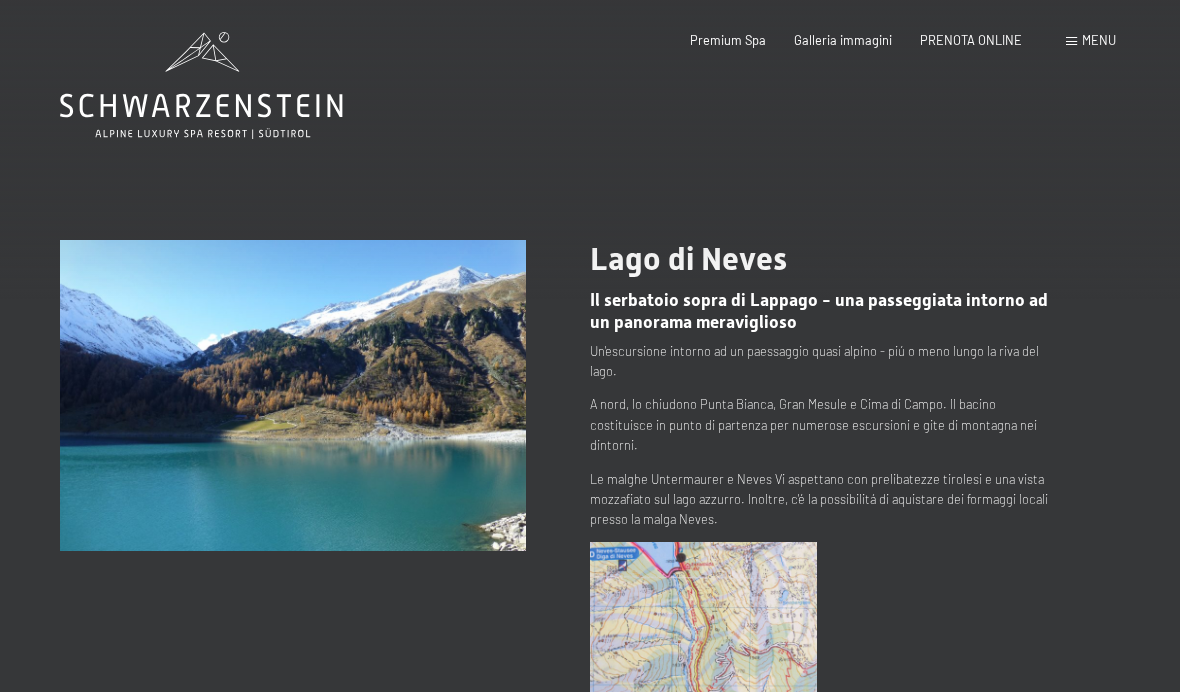 scroll, scrollTop: 0, scrollLeft: 0, axis: both 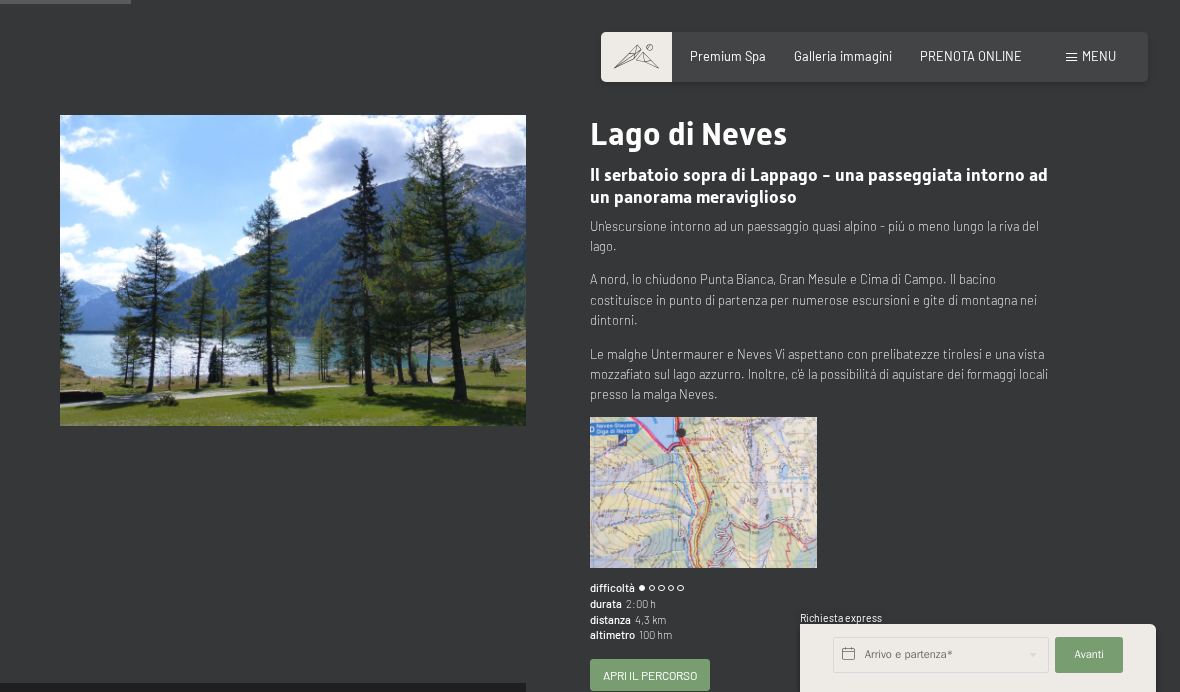 click at bounding box center [703, 492] 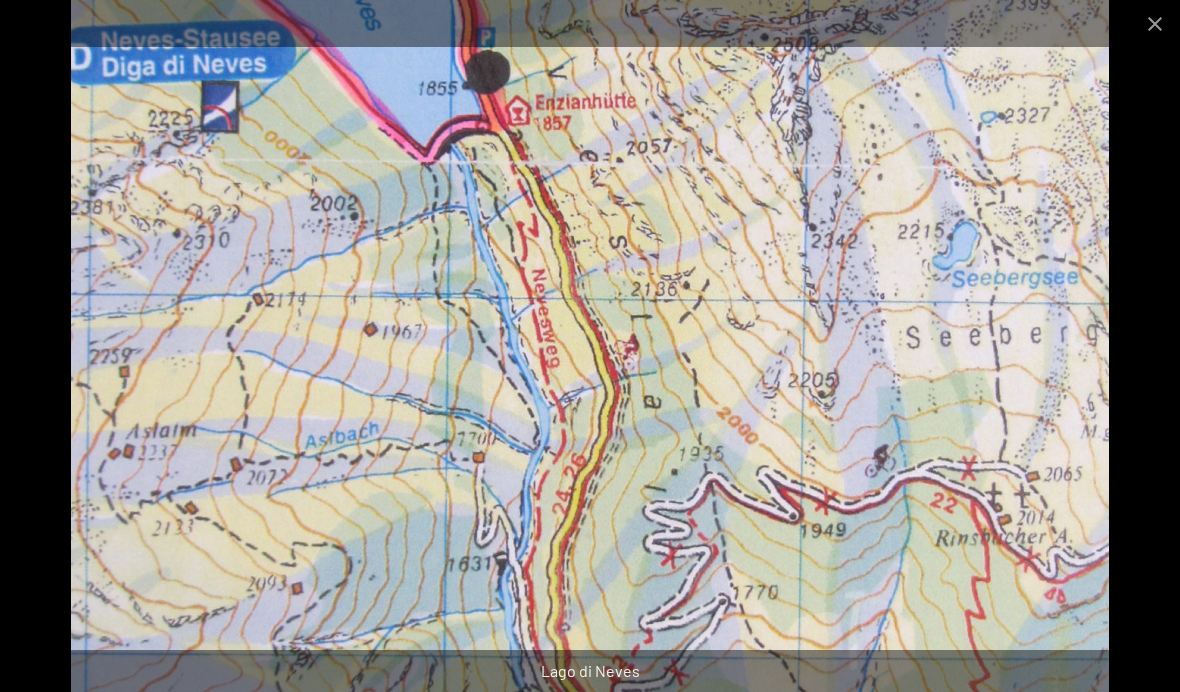 click at bounding box center (1155, 23) 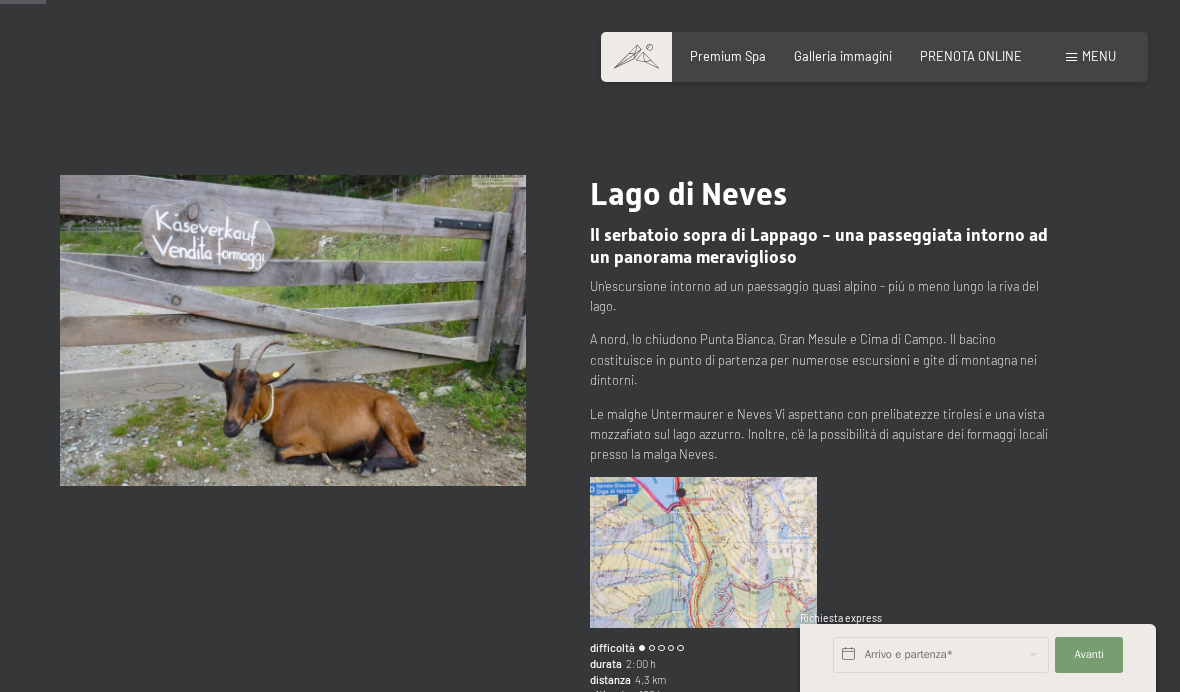 scroll, scrollTop: 0, scrollLeft: 0, axis: both 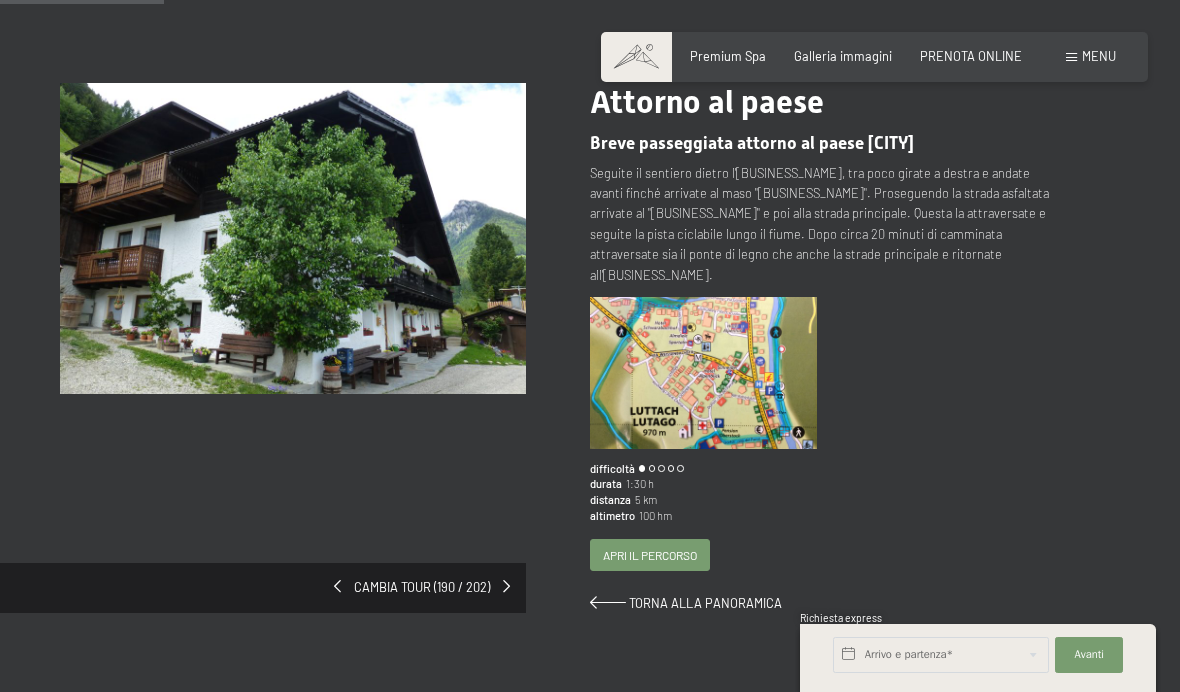 click on "Apri il percorso" at bounding box center [650, 555] 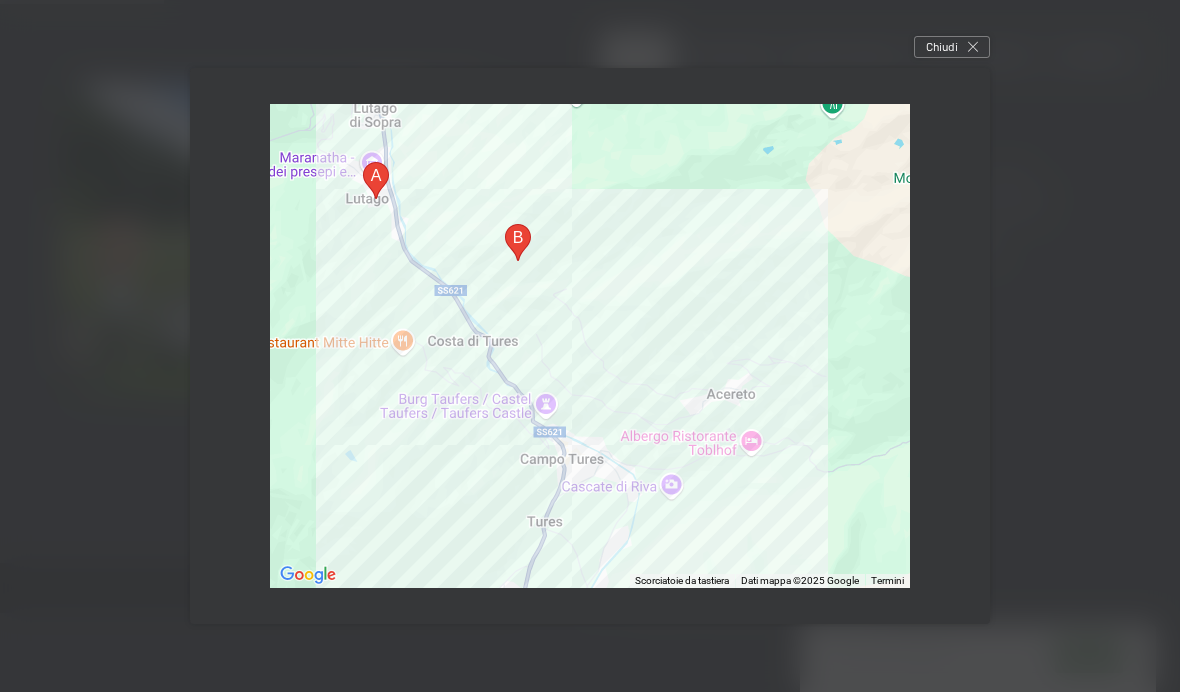 click on "Chiudi" at bounding box center [952, 47] 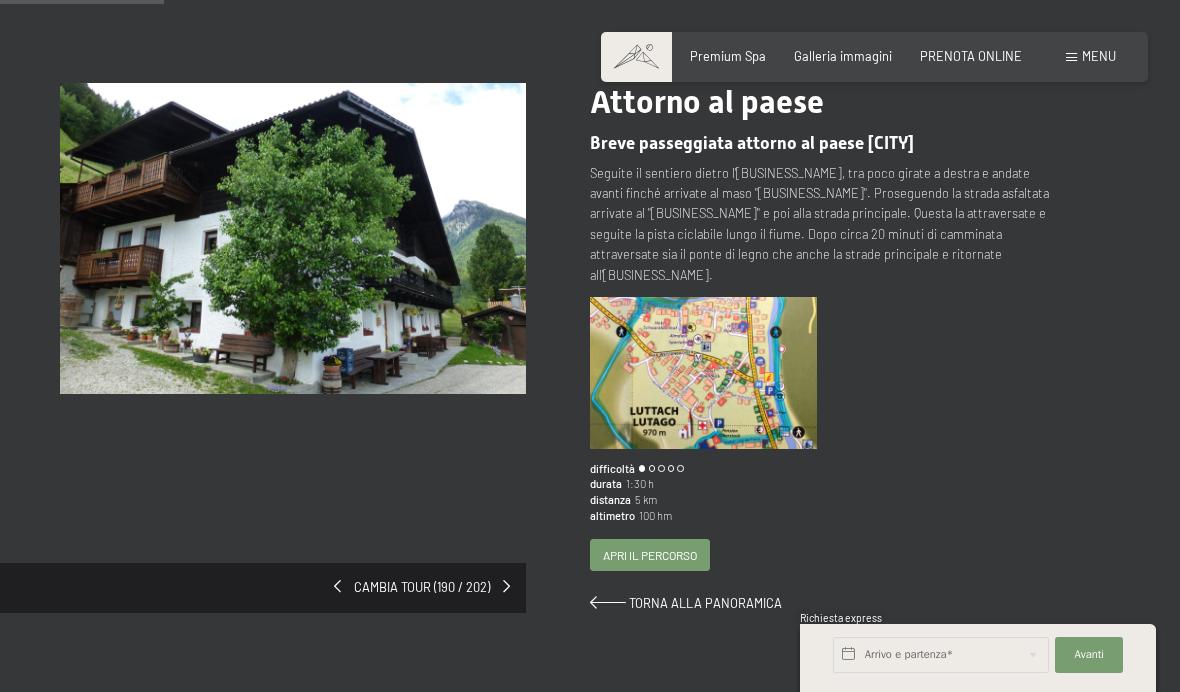 click at bounding box center (703, 372) 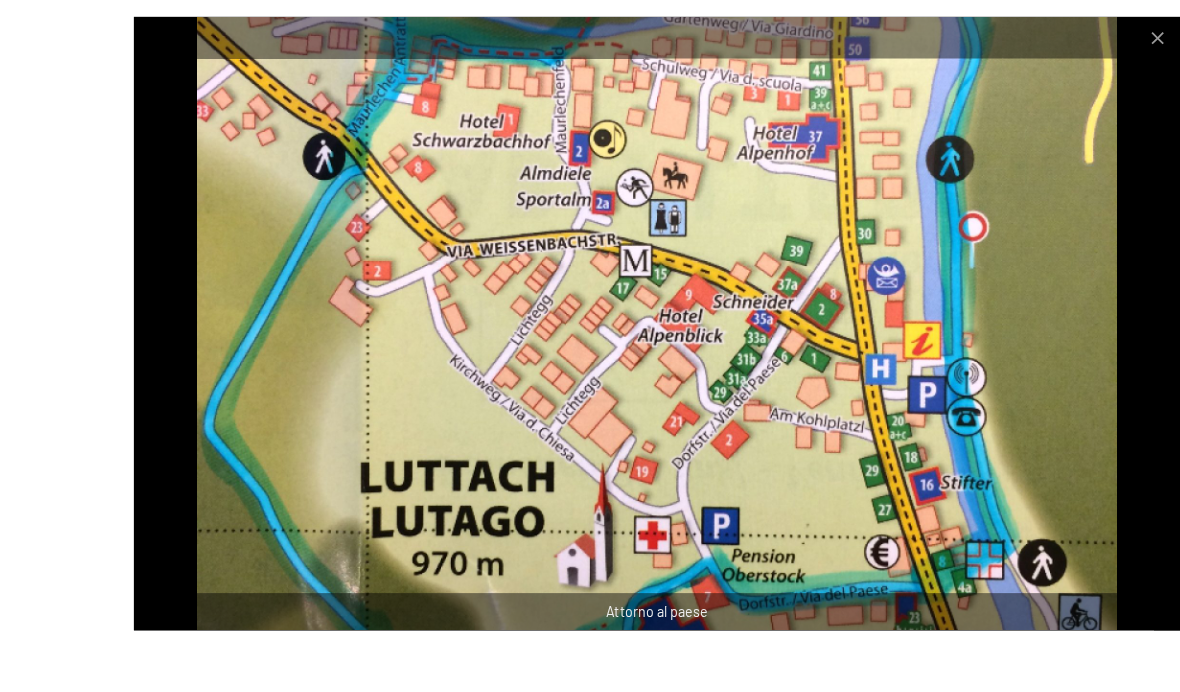 scroll, scrollTop: 141, scrollLeft: 0, axis: vertical 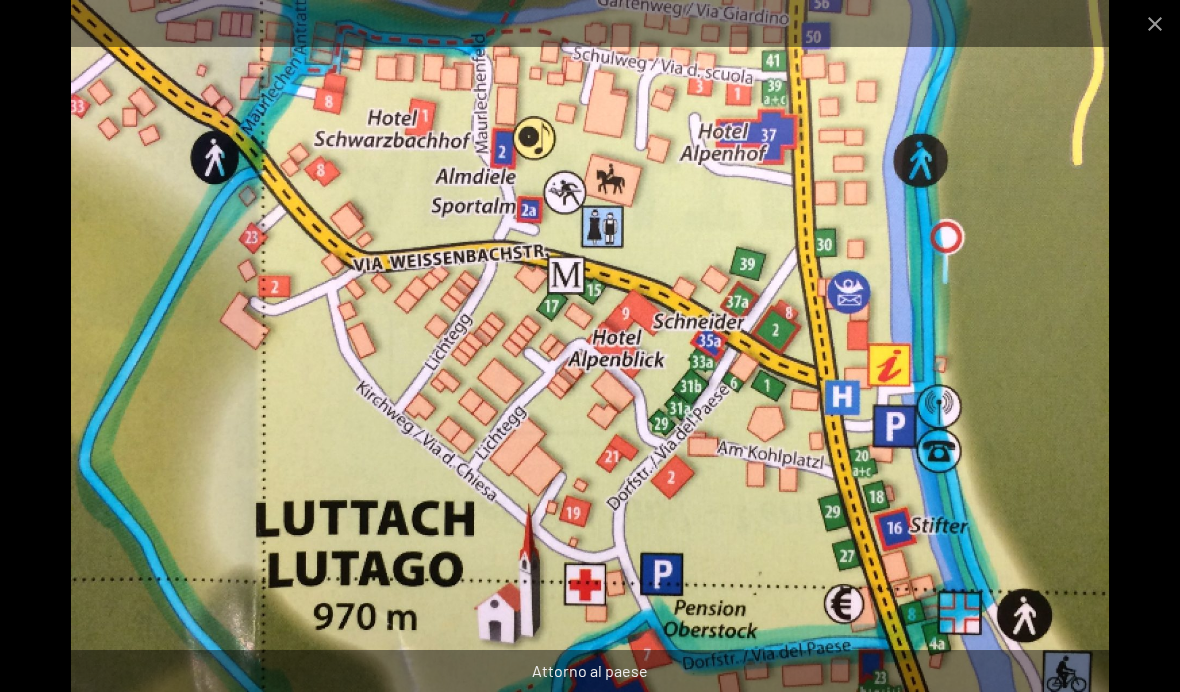 click at bounding box center [1155, 23] 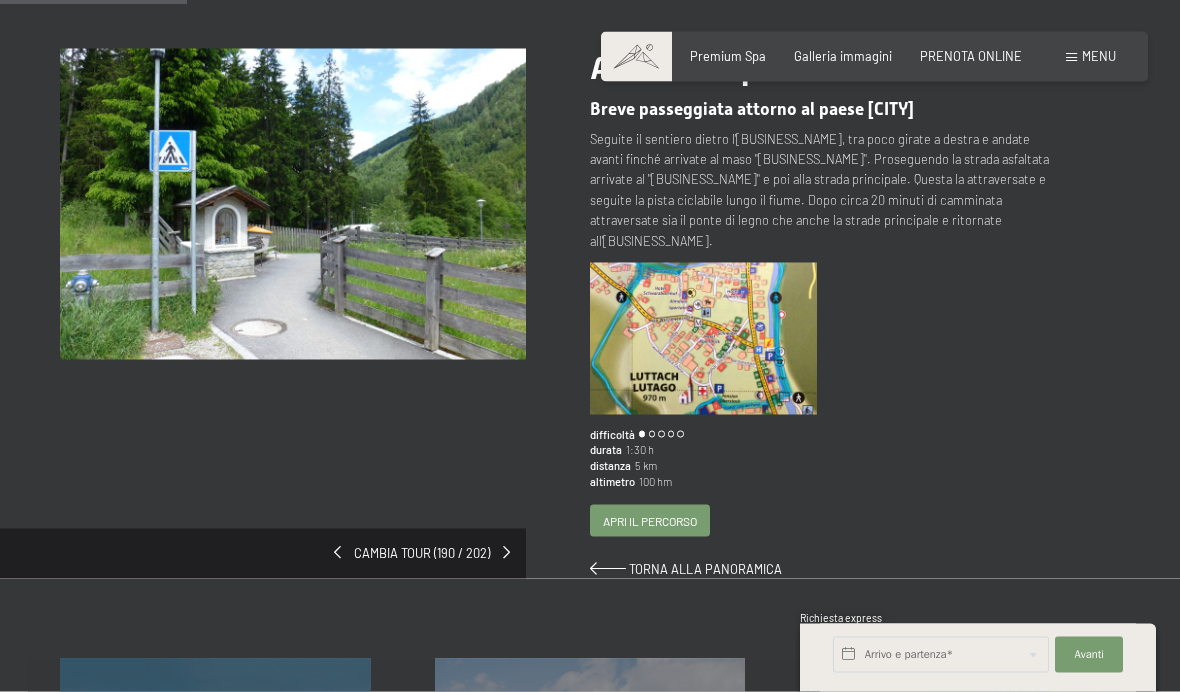 scroll, scrollTop: 192, scrollLeft: 0, axis: vertical 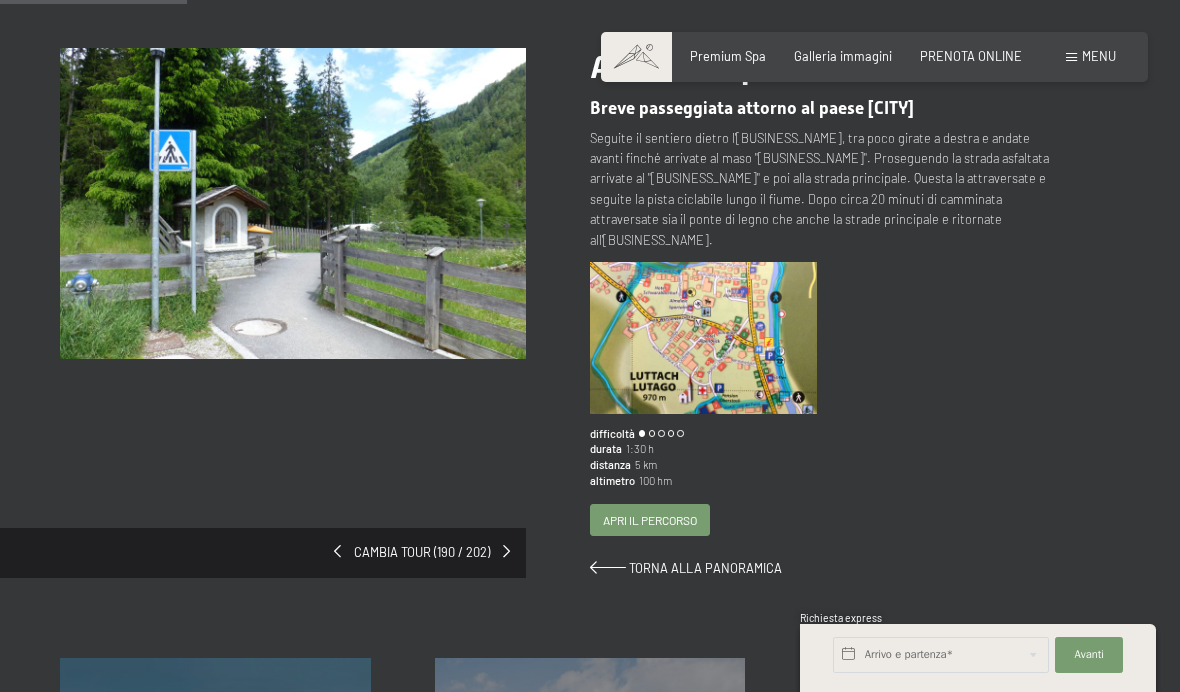 click on "Apri il percorso" at bounding box center (650, 520) 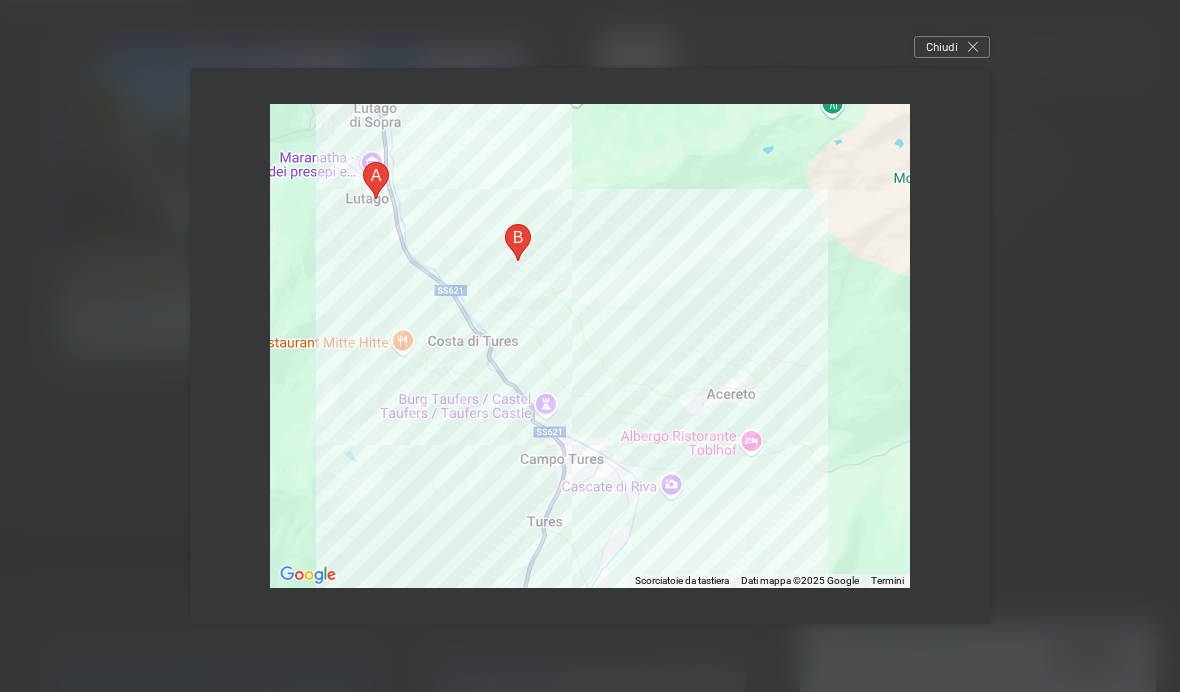 click at bounding box center (973, 47) 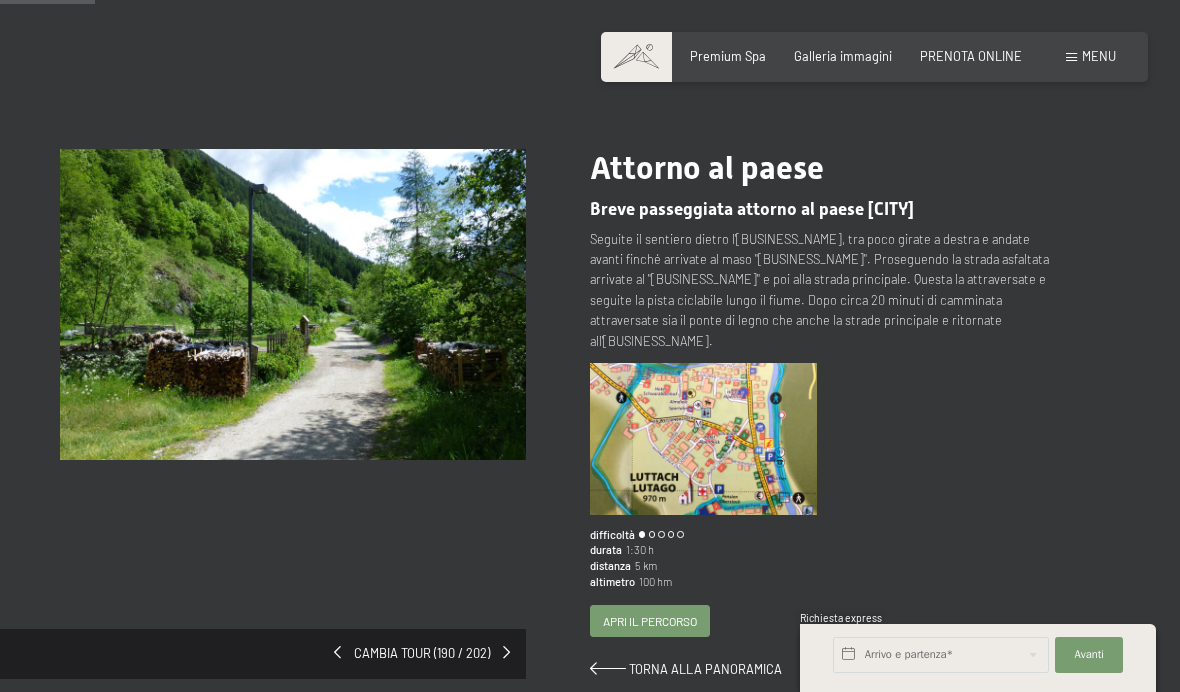 scroll, scrollTop: 250, scrollLeft: 0, axis: vertical 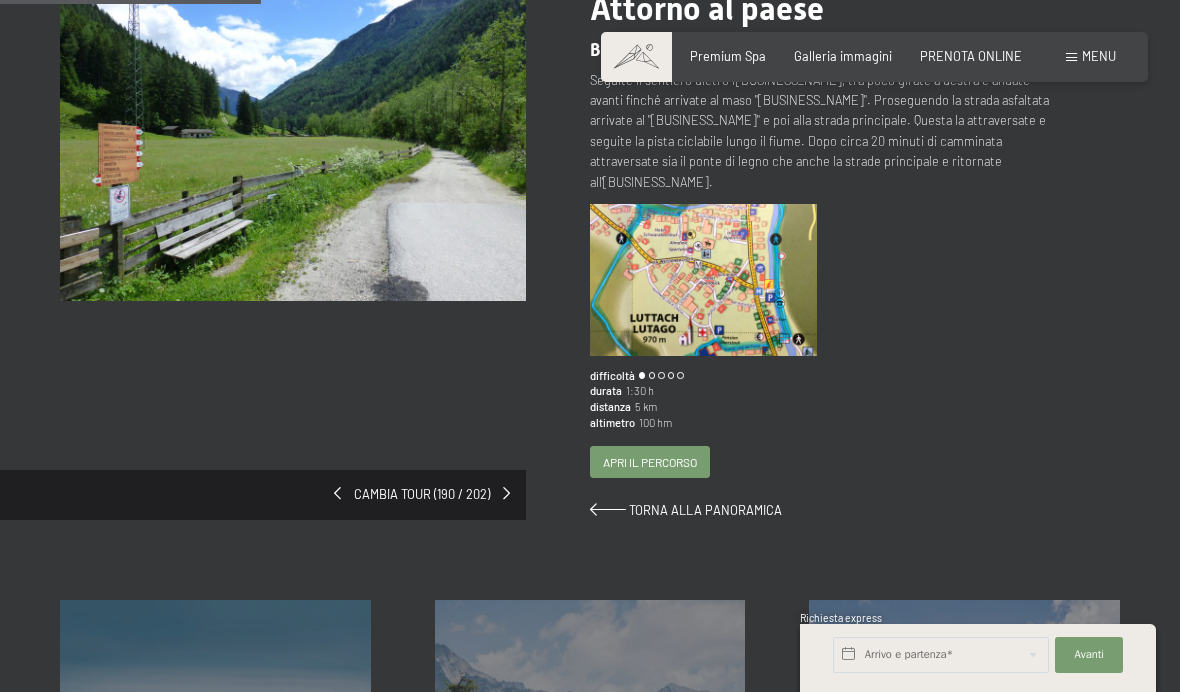 click on "Torna alla panoramica" at bounding box center (705, 510) 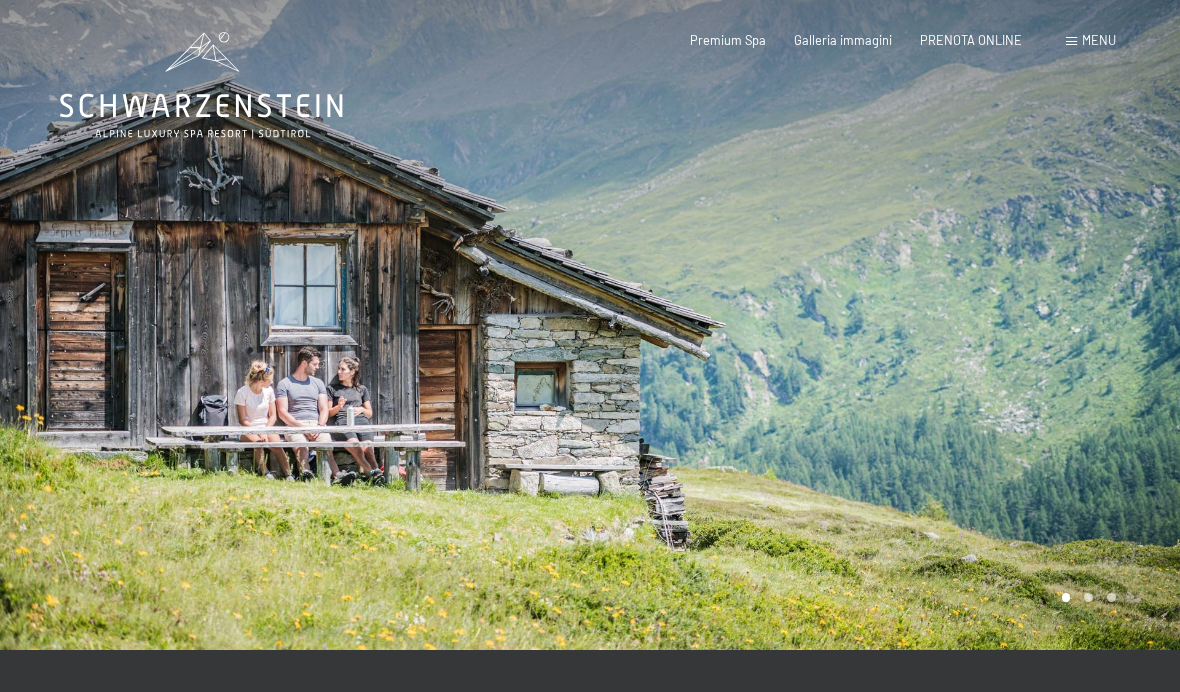 scroll, scrollTop: 0, scrollLeft: 0, axis: both 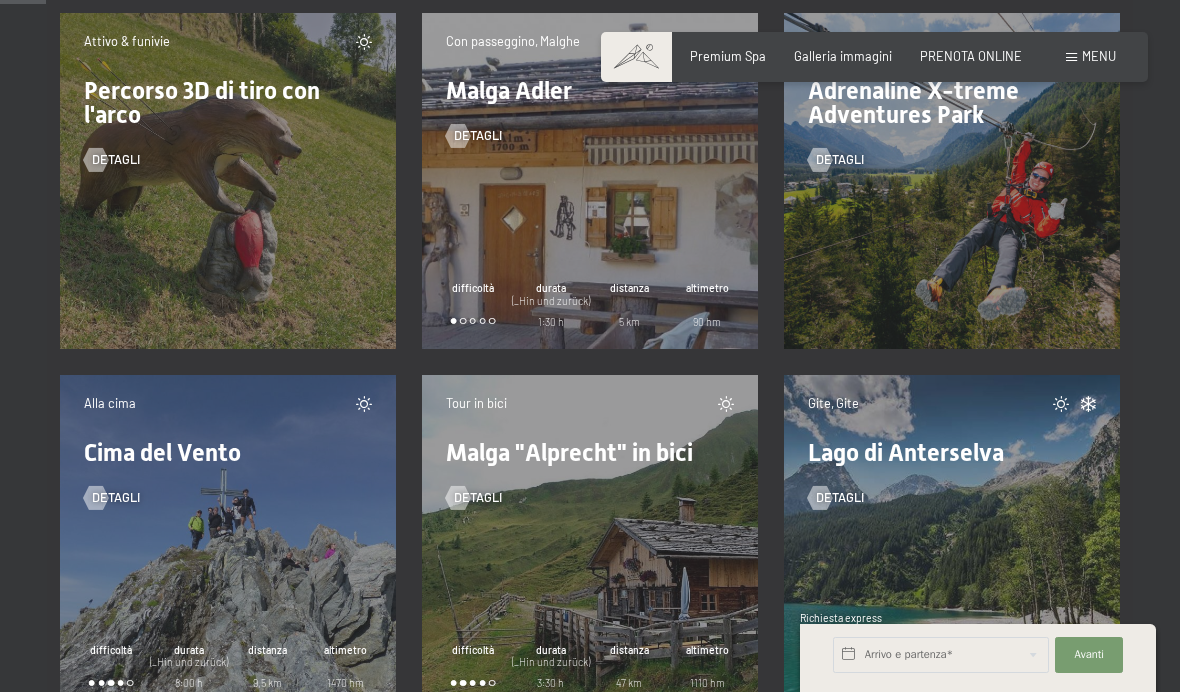 click on "Con passeggino,    Malghe               Malga Adler             detagli               difficoltà                         durata   (_Hin und zurück)     1:30 h       distanza   5 km       altimetro   90 hm" at bounding box center [590, 181] 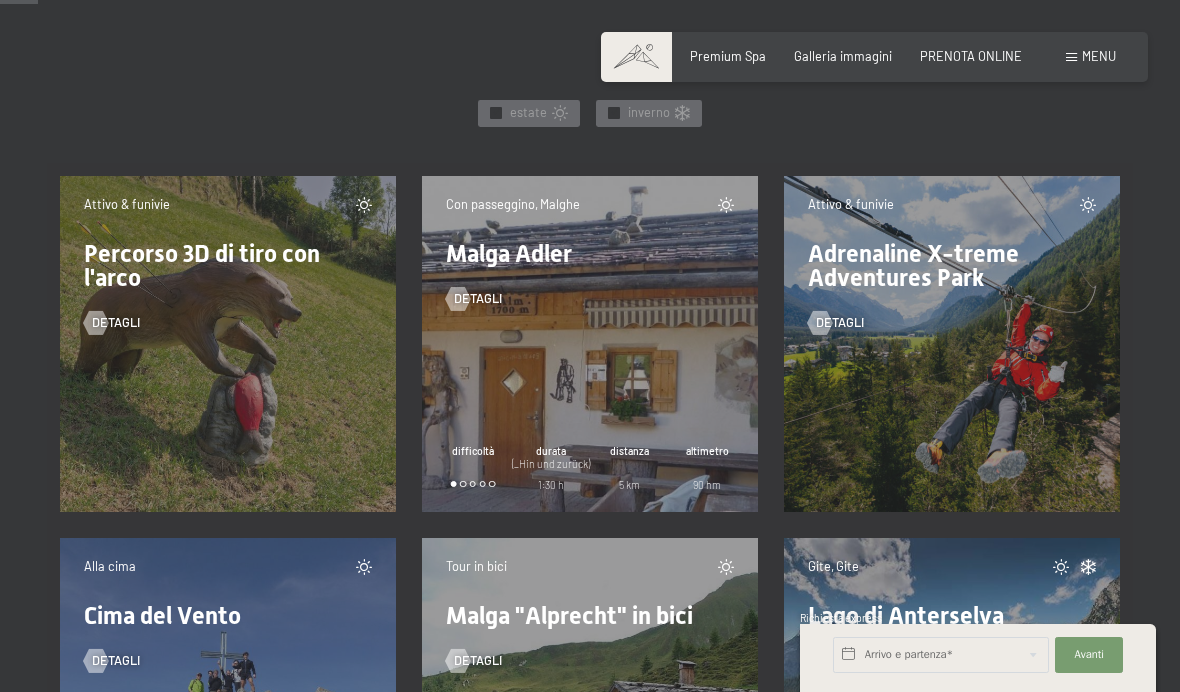 scroll, scrollTop: 881, scrollLeft: 0, axis: vertical 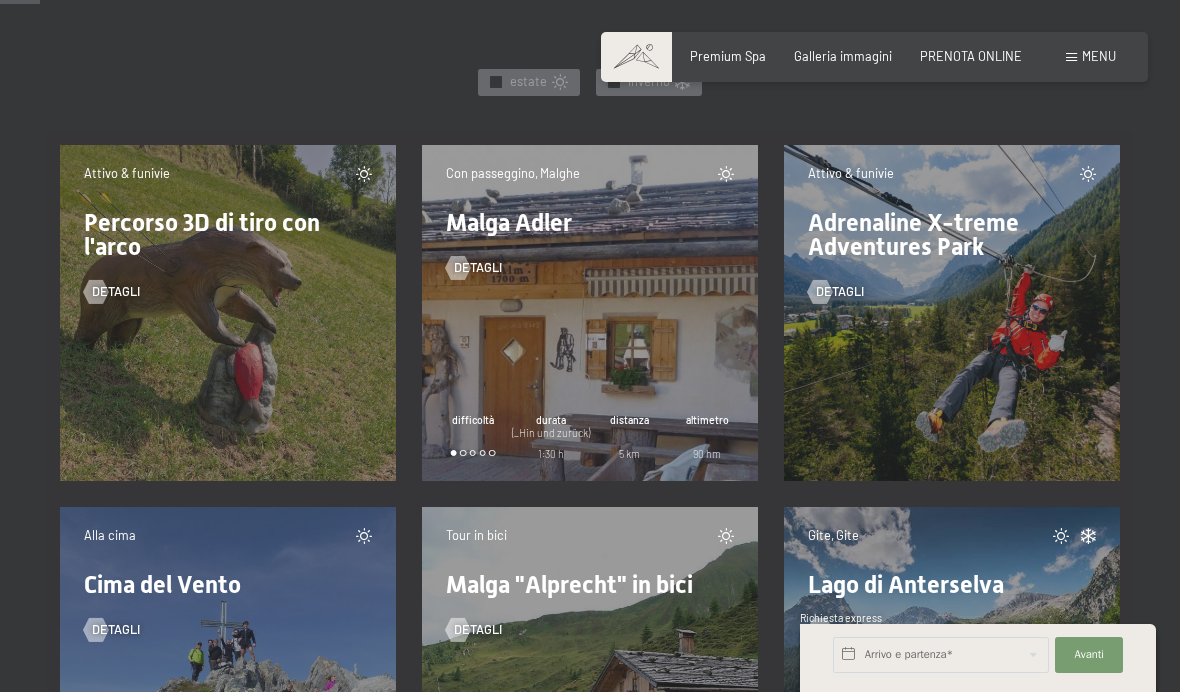 click on "detagli" at bounding box center (590, 256) 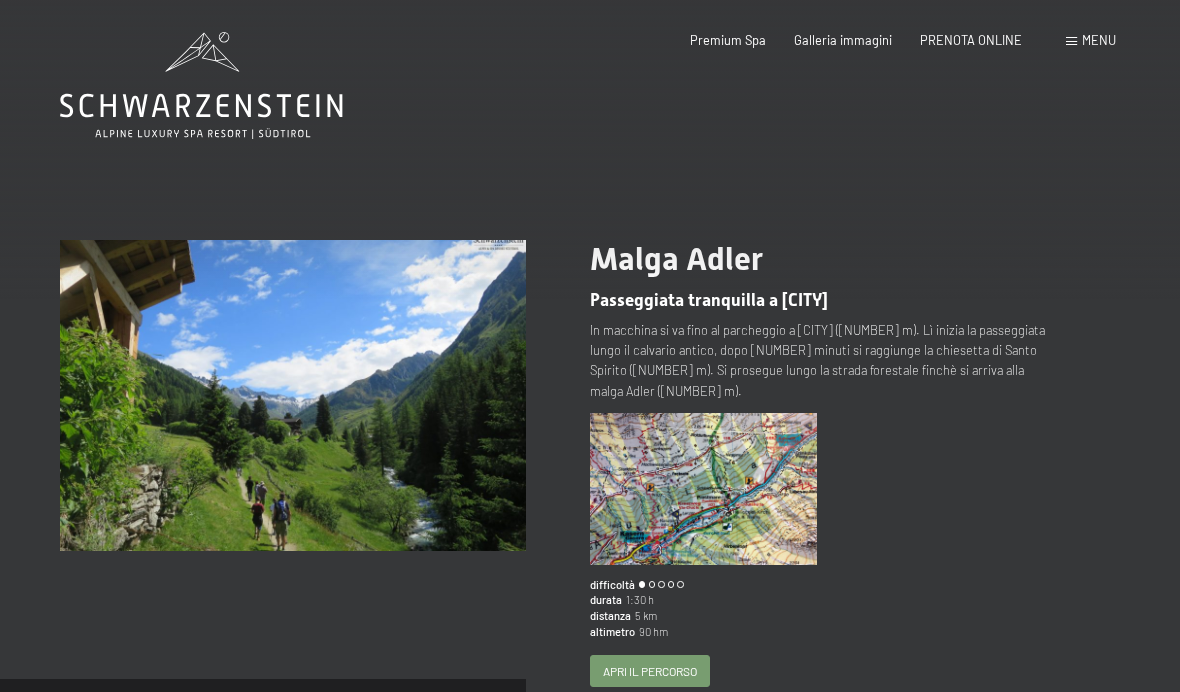 scroll, scrollTop: 0, scrollLeft: 0, axis: both 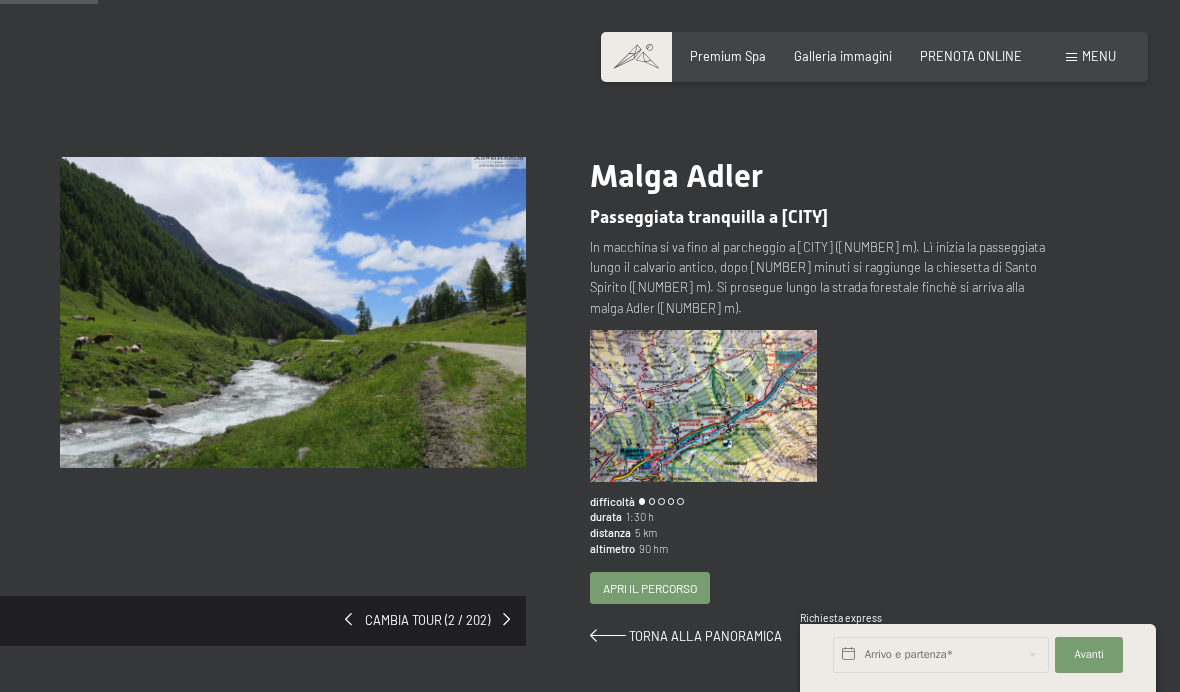 click on "Menu" at bounding box center [1099, 56] 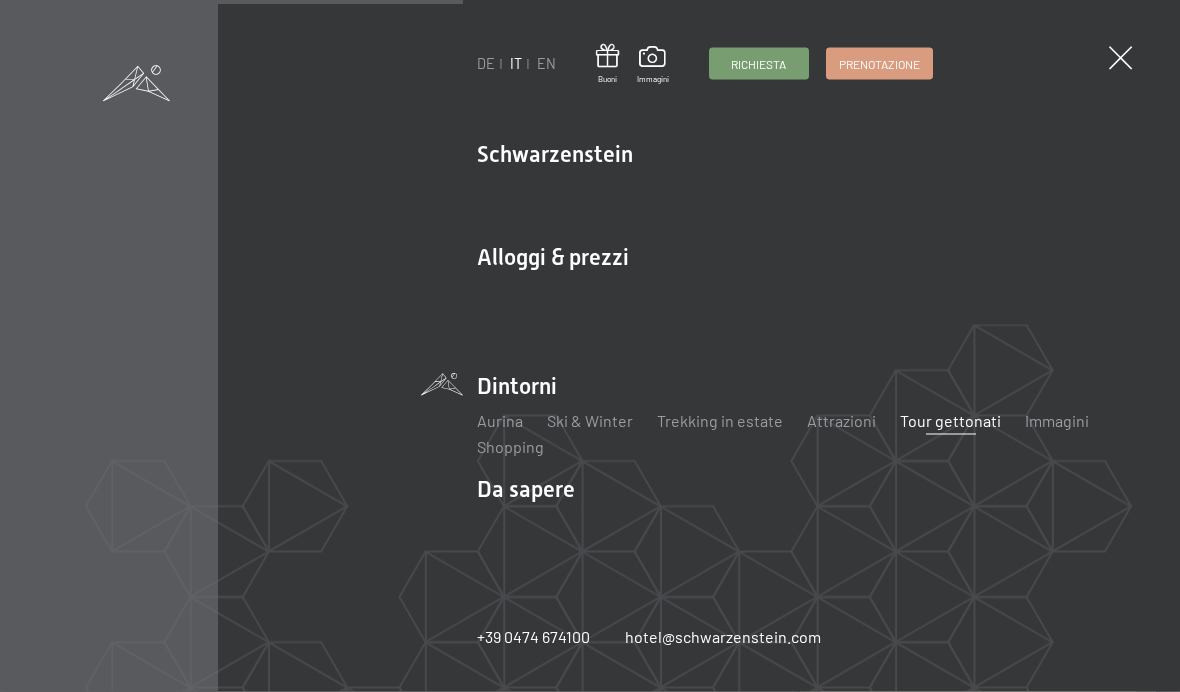 scroll, scrollTop: 454, scrollLeft: 0, axis: vertical 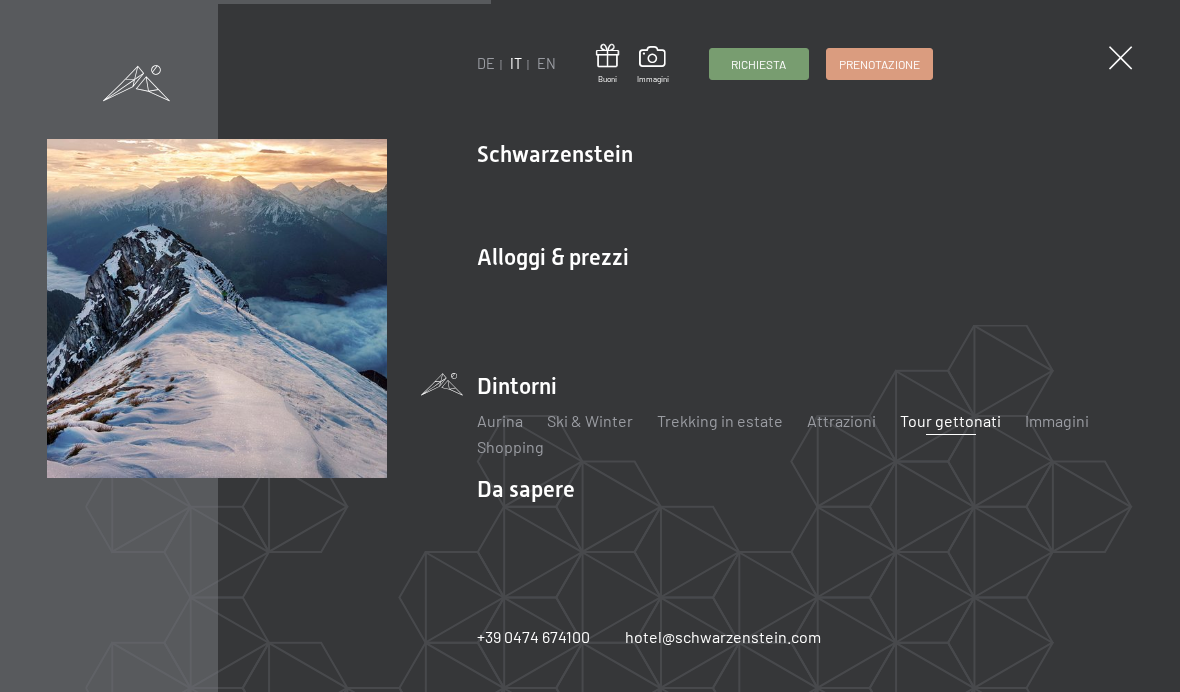 click on "Shopping" at bounding box center (510, 446) 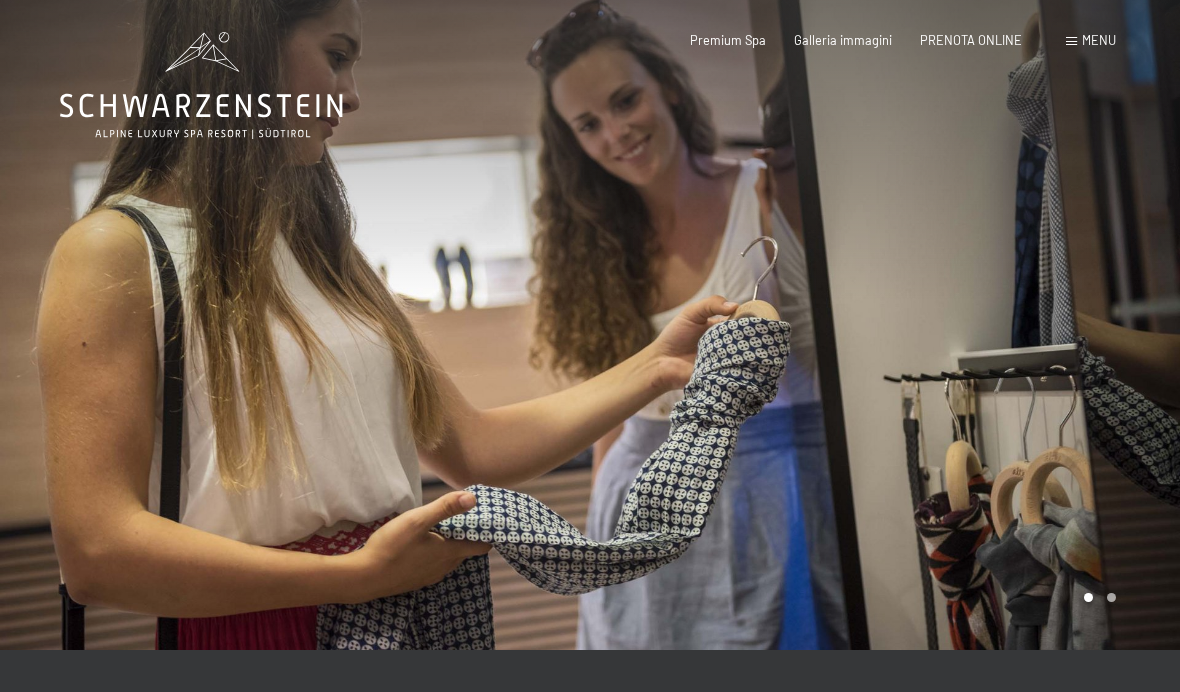 scroll, scrollTop: 0, scrollLeft: 0, axis: both 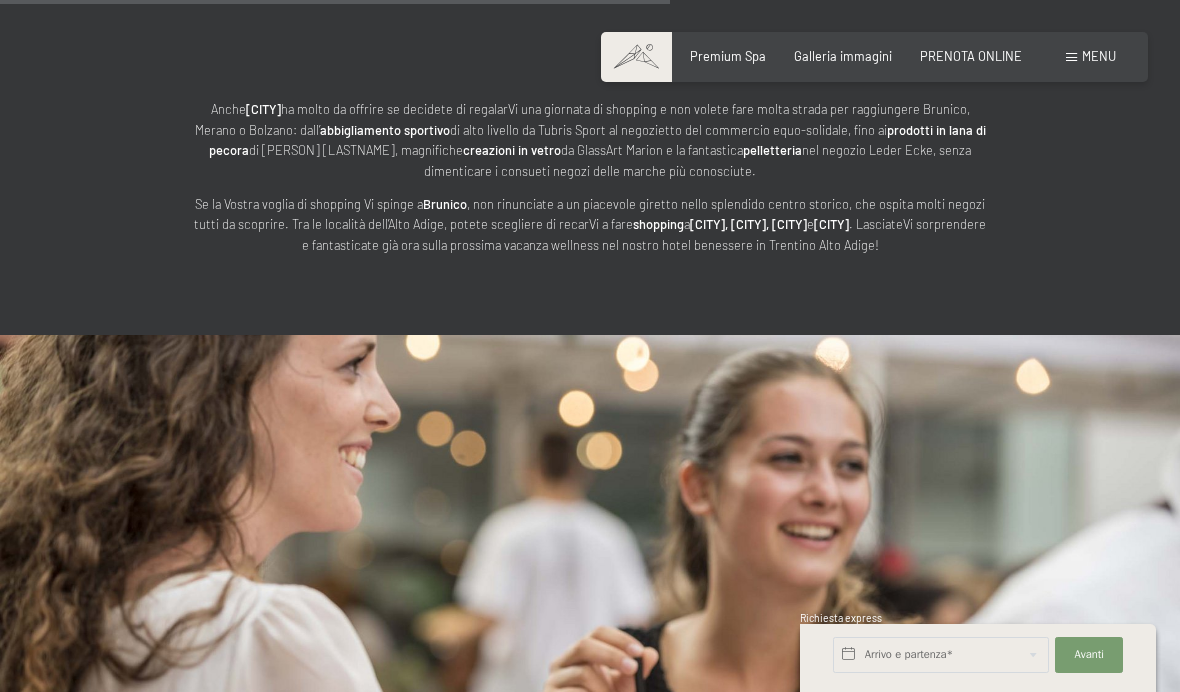 click on "Anche [CITY] ha molto da offrire se decidete di regalarVi una giornata di shopping e non volete fare molta strada per raggiungere [CITY], [CITY] o [CITY]: dall’ abbigliamento sportivo di alto livello da Tubris Sport al negozietto del commercio equo-solidale, fino ai prodotti in lana di pecora di [PERSON] [LASTNAME], magnifiche creazioni in vetro da GlassArt Marion e la fantastica pelletteria nel negozio Leder Ecke, senza dimenticare i consueti negozi delle marche più conosciute. Se la Vostra voglia di shopping Vi spinge a [CITY], non rinunciate a un piacevole giretto nello splendido centro storico, che ospita molti negozi tutti da scoprire. Tra le località dell’Alto Adige, potete scegliere di recarVi a fare shopping a [CITY], [CITY], [CITY] e [CITY]. LasciateVi sorprendere e fantasticate già ora sulla prossima vacanza wellness nel nostro hotel benessere in Trentino Alto Adige! continua a leggere" at bounding box center (590, 161) 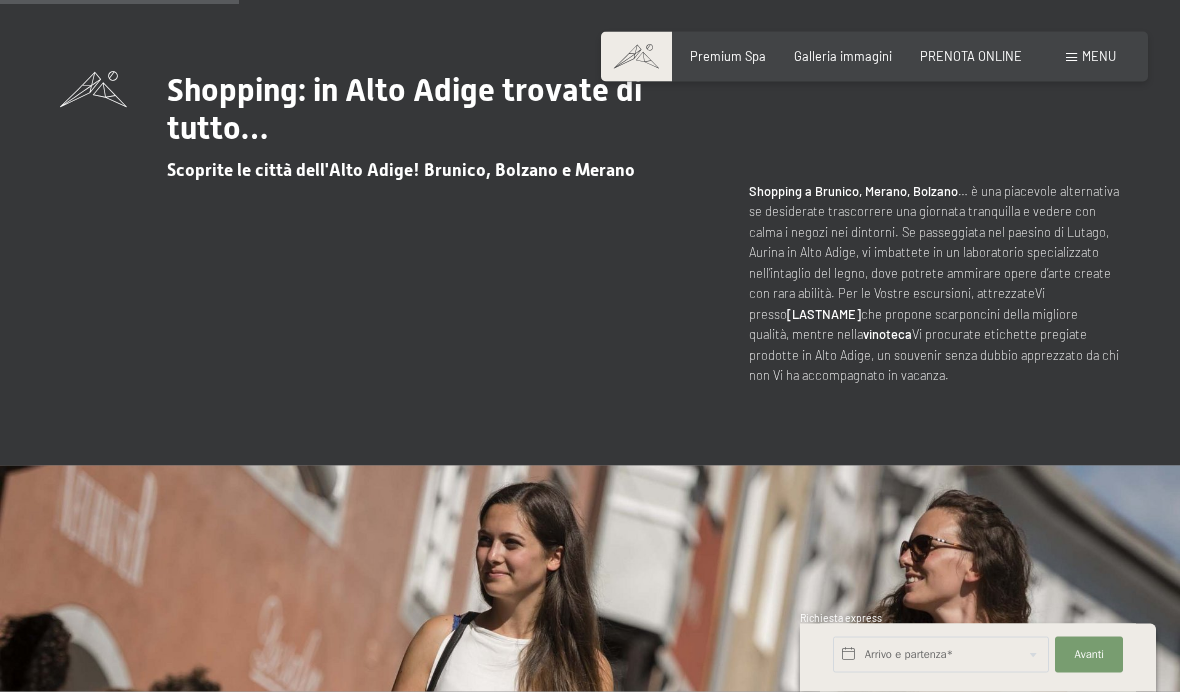 scroll, scrollTop: 660, scrollLeft: 0, axis: vertical 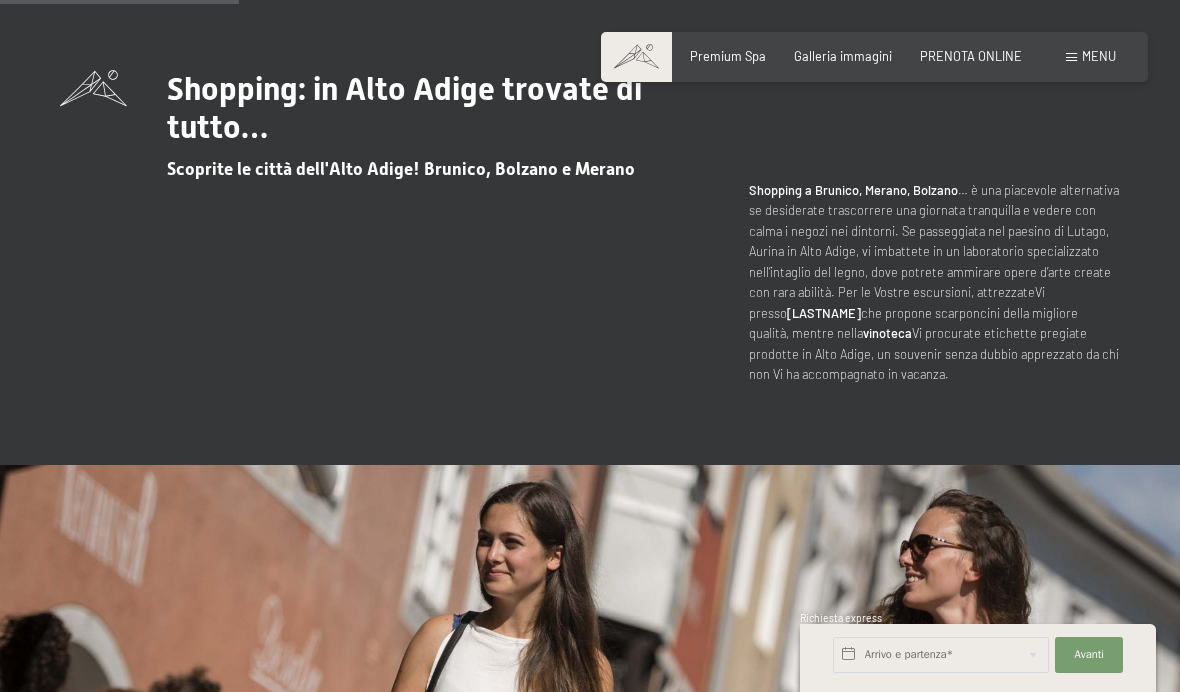 click on "Menu" at bounding box center (1099, 56) 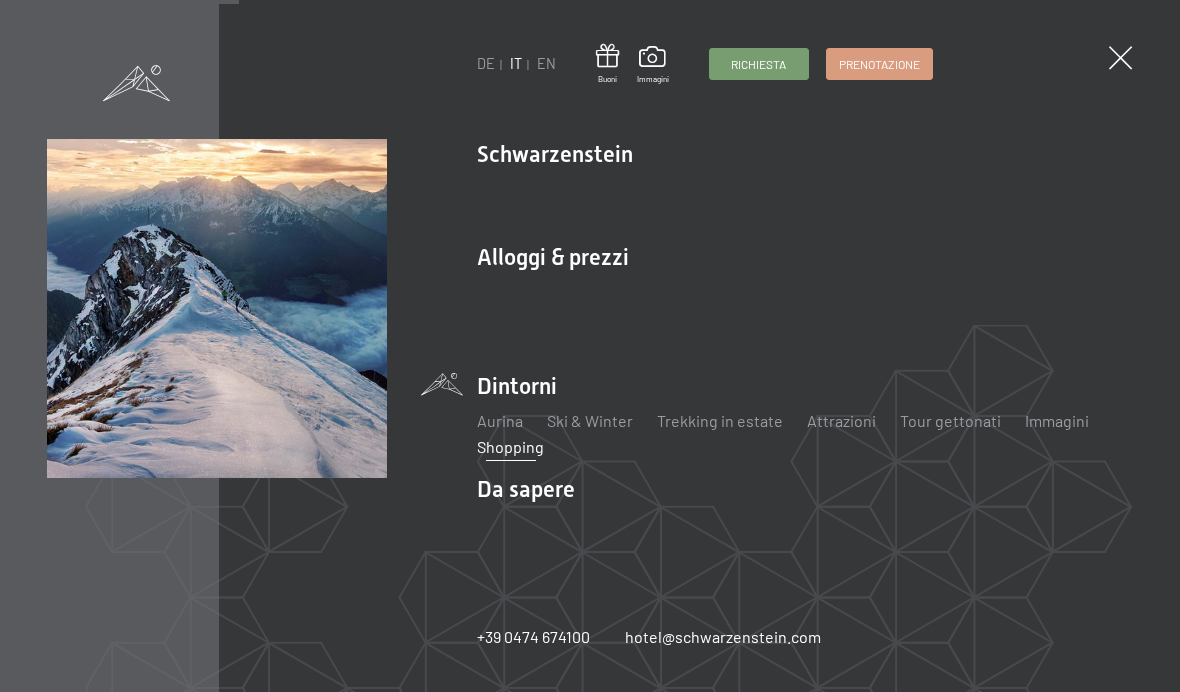 click on "Trekking in estate" at bounding box center [720, 420] 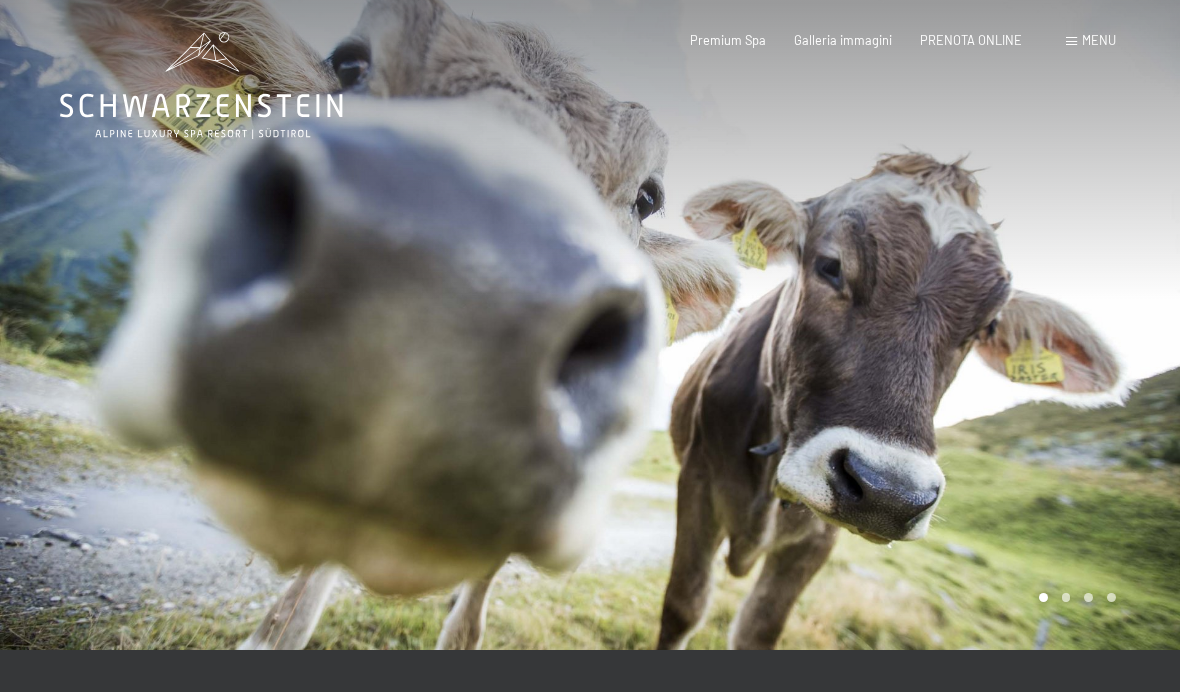 scroll, scrollTop: 0, scrollLeft: 0, axis: both 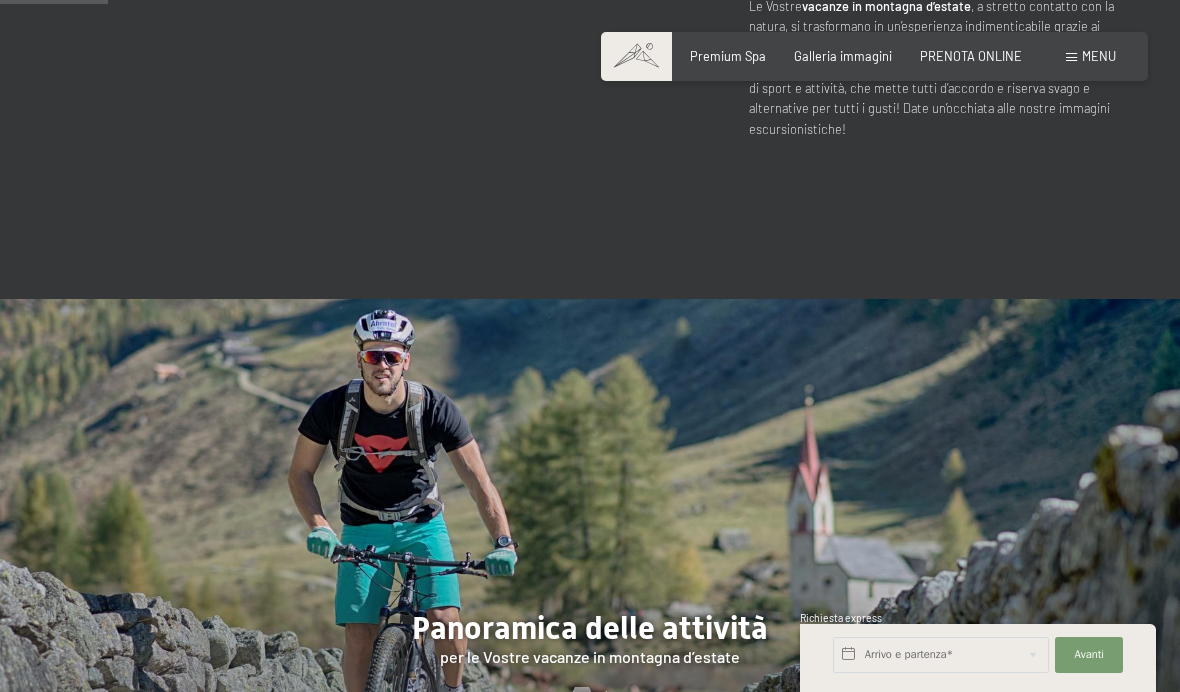 click on "Menu" at bounding box center (1099, 56) 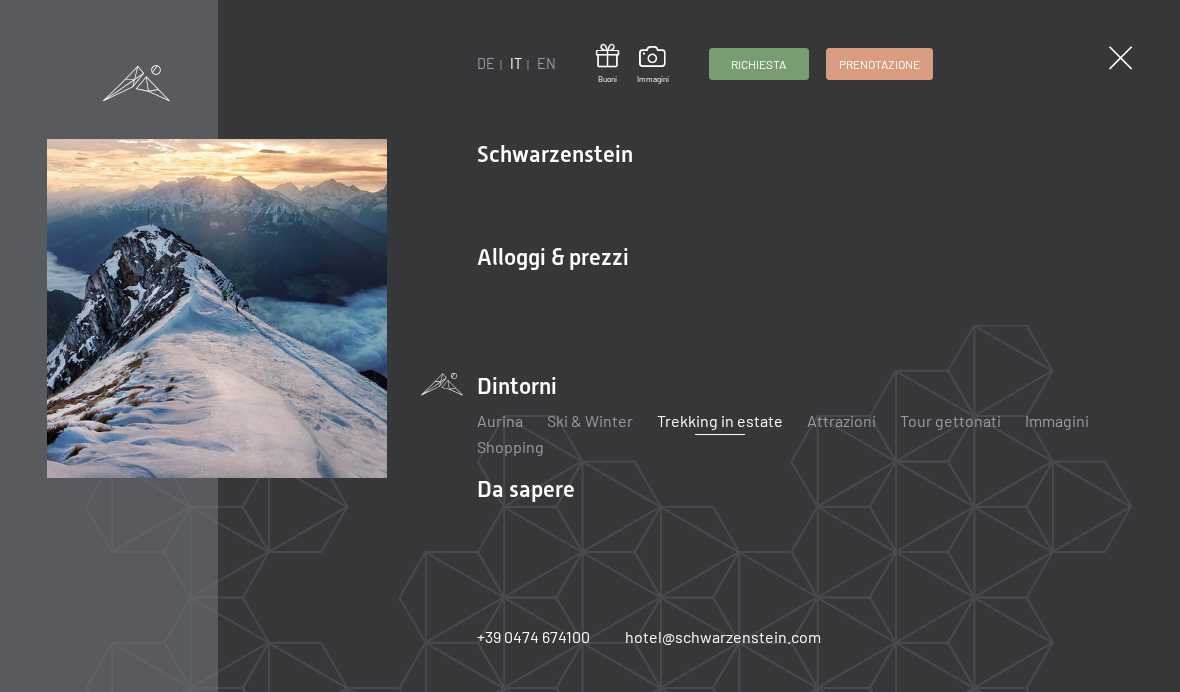 click on "Aurina" at bounding box center [500, 420] 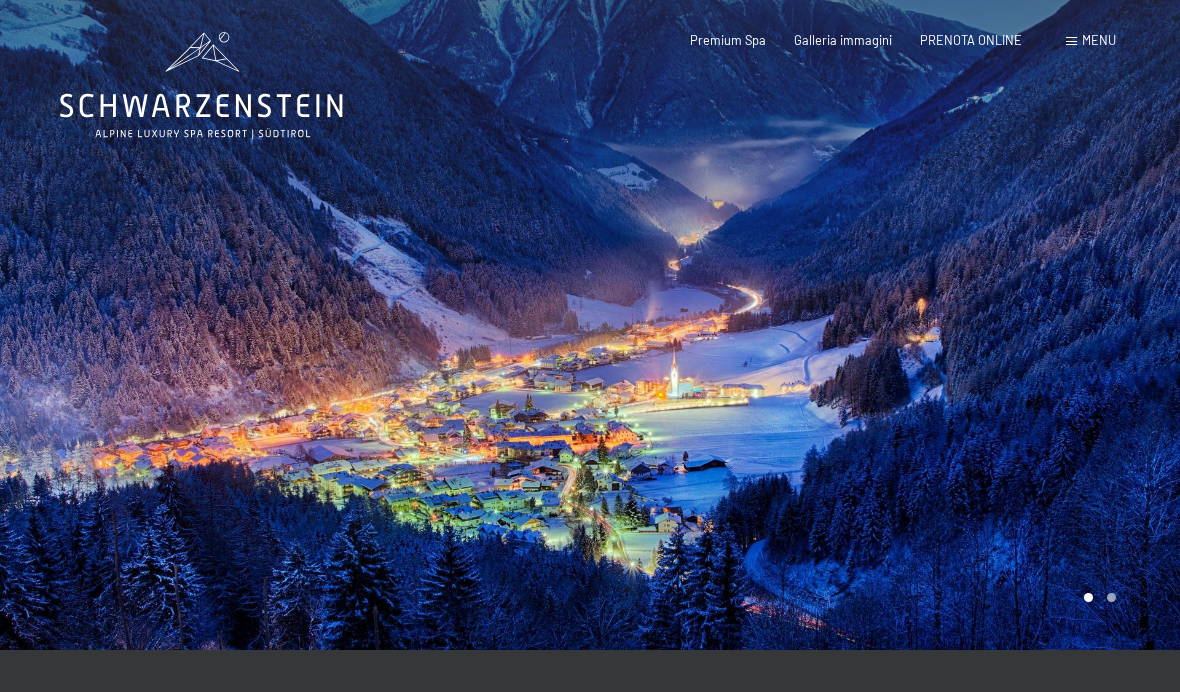scroll, scrollTop: 0, scrollLeft: 0, axis: both 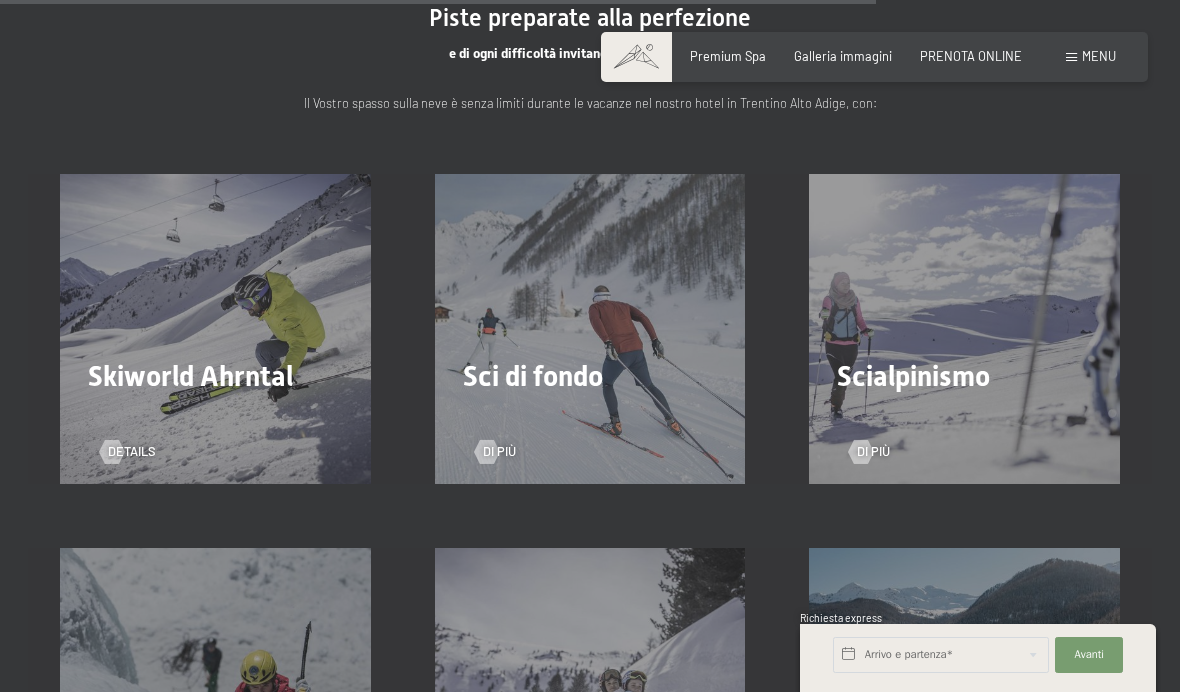 click on "Menu" at bounding box center [1099, 56] 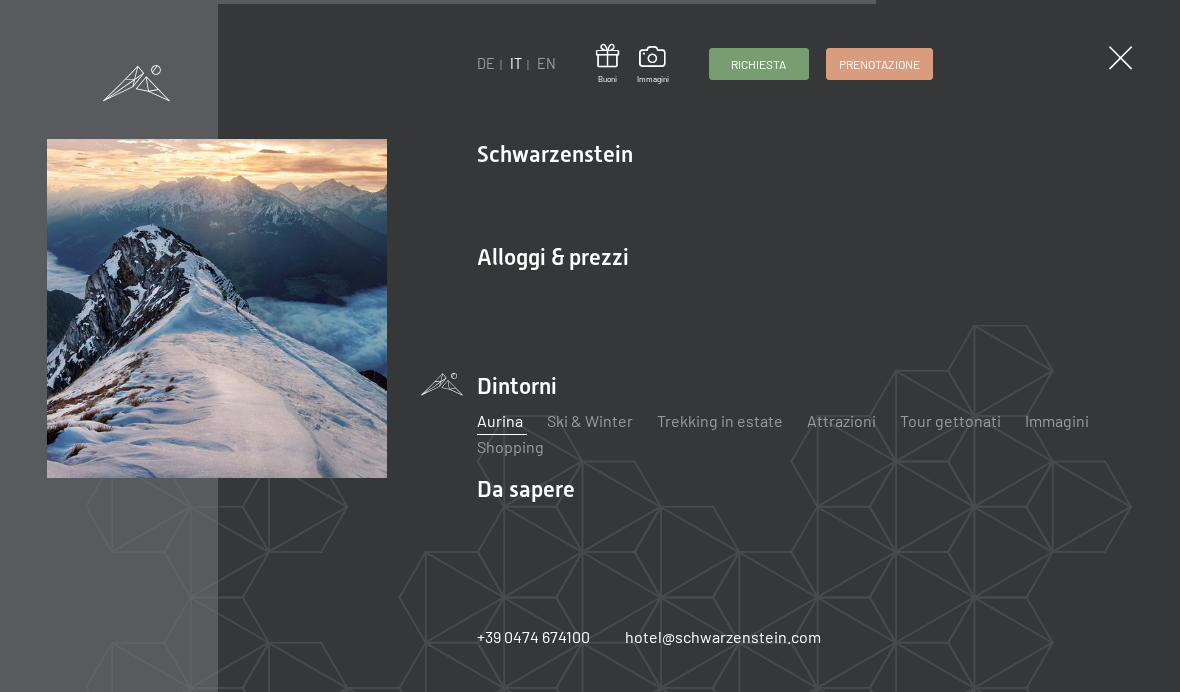 click on "Tour gettonati" at bounding box center (950, 420) 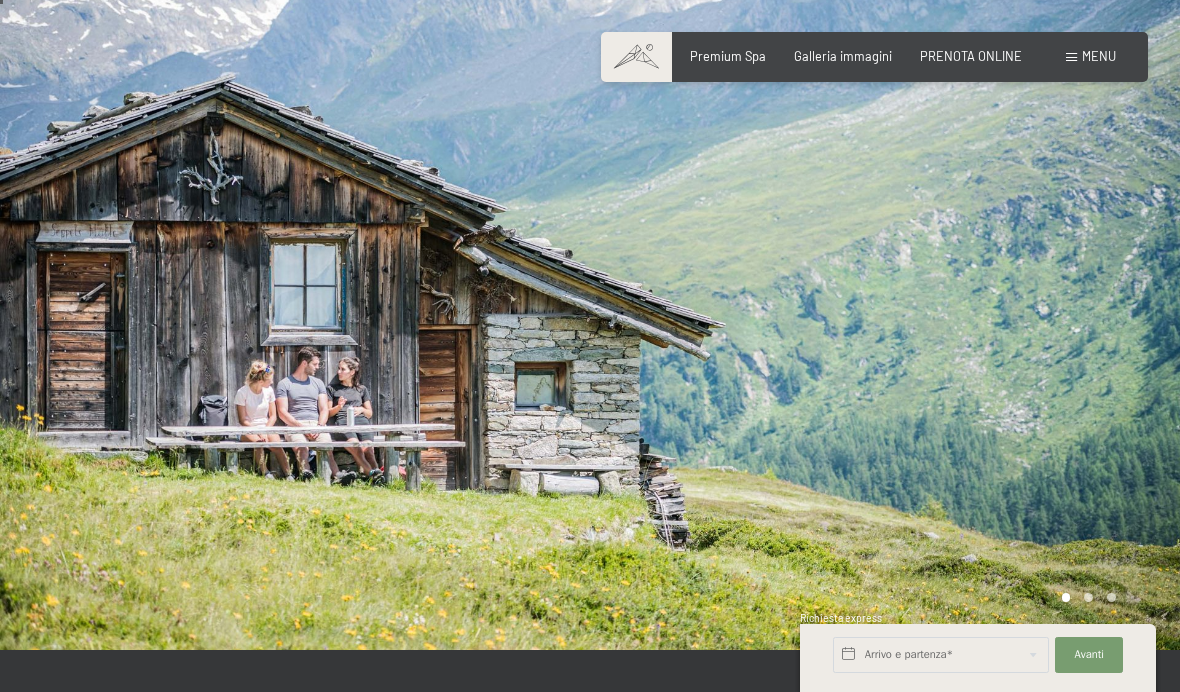 scroll, scrollTop: 273, scrollLeft: 0, axis: vertical 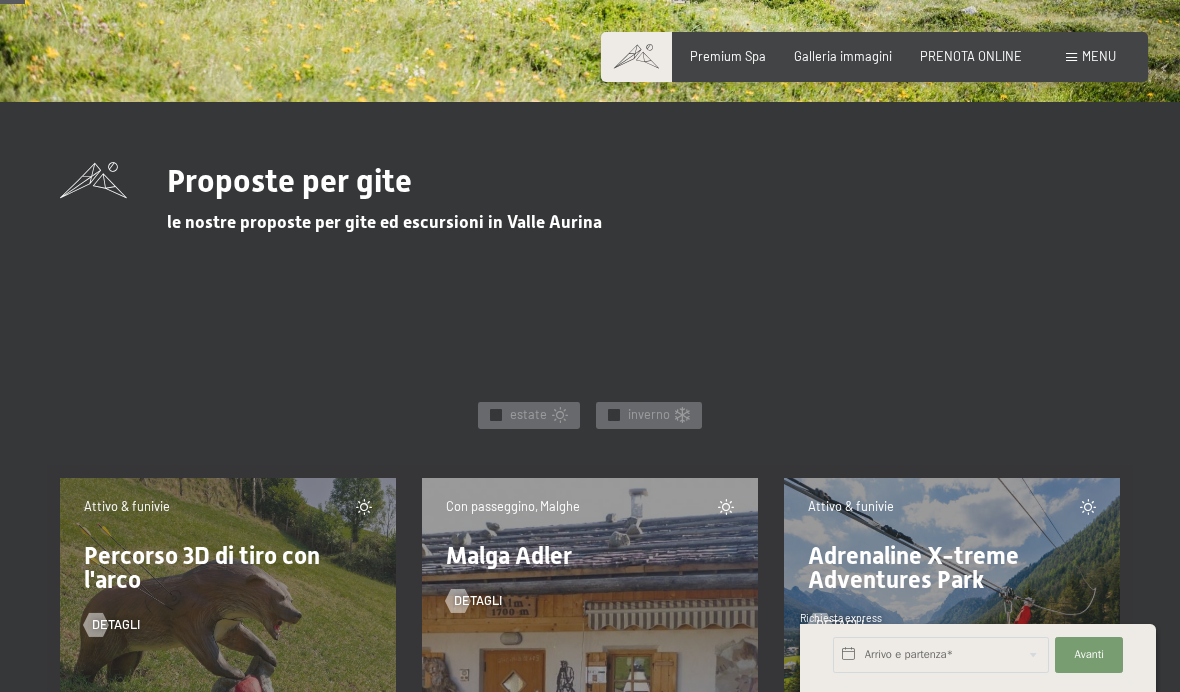 click on "✓       estate           ✓       inverno                 ✓       tutte le categorie         ✓       Gite         ✓       Cose da vedere         ✓       Attivo & funivie         ✓       Escursioni         ✓       Slittare         ✓       Sci di fondo                 ✓       tutte le categorie         ✓       Attivo & funivie         ✓       Con passeggino         ✓       Malghe         ✓       Alla cima         ✓       Tour in bici         ✓       Gite         ✓       Cose da vedere         ✓       Escursioni         ✓       Rifugi         ✓       Nel villaggio             tutte le stagioni           estate       inverno             tutte le categorie           tutte le categorie       Gite       Cose da vedere       Attivo & funivie       Escursioni       Slittare       Sci di fondo             tutte le categorie           tutte le categorie       Attivo & funivie       Con passeggino       Malghe       Alla cima       Tour in bici       Gite" at bounding box center [590, 12723] 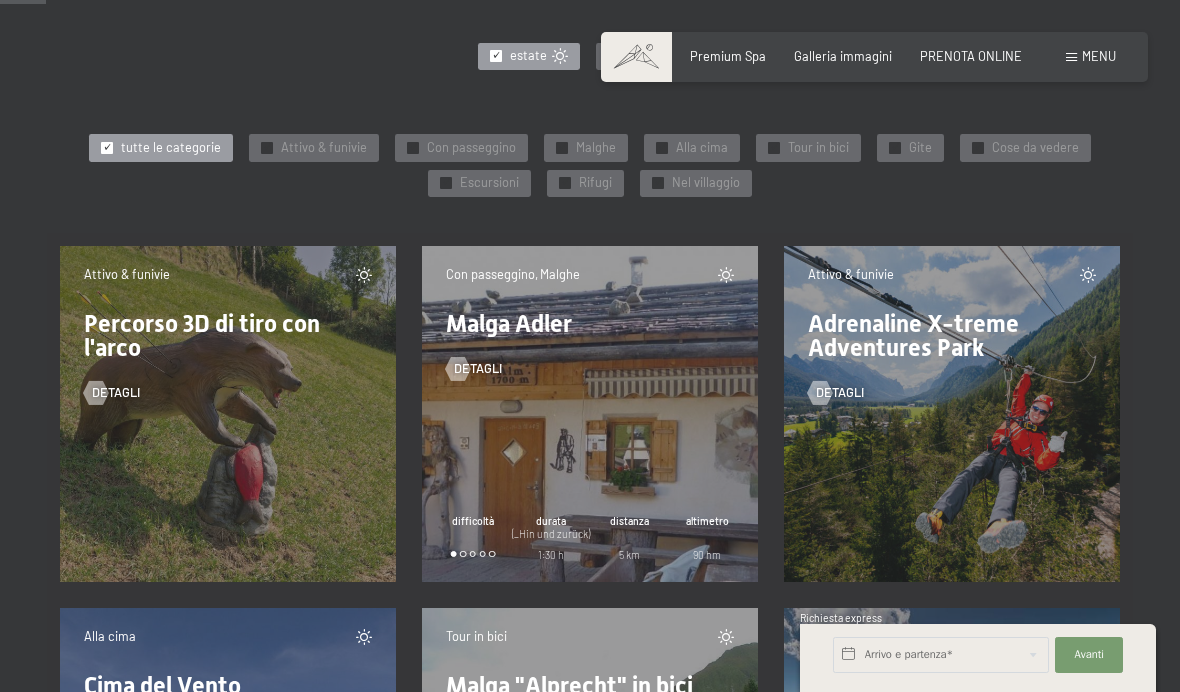 scroll, scrollTop: 906, scrollLeft: 0, axis: vertical 